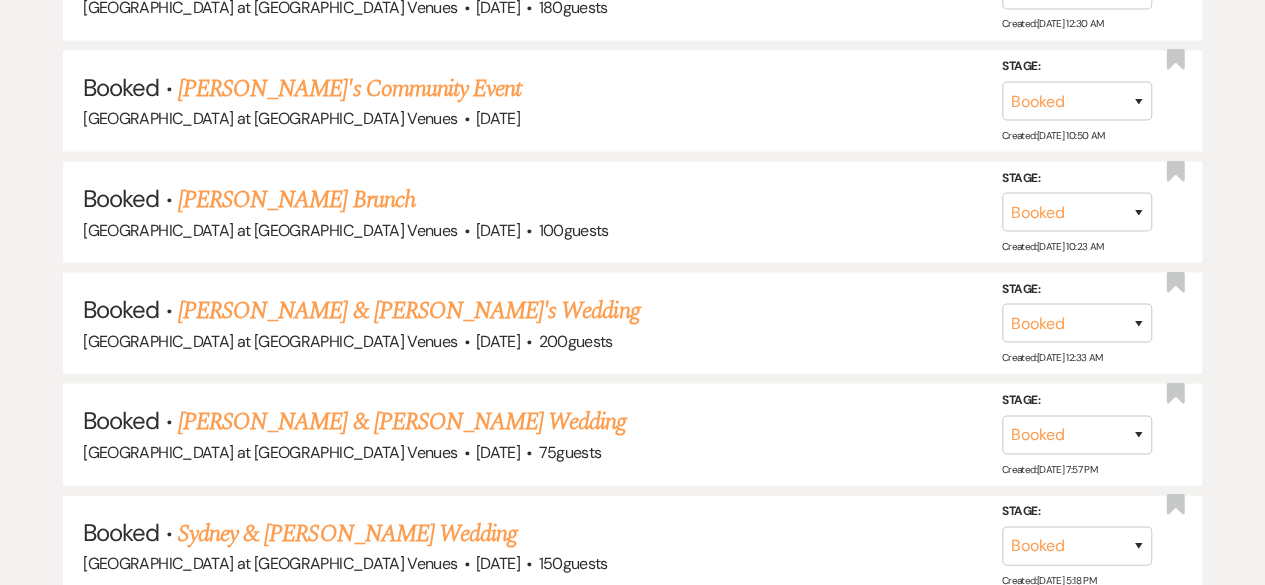 scroll, scrollTop: 0, scrollLeft: 0, axis: both 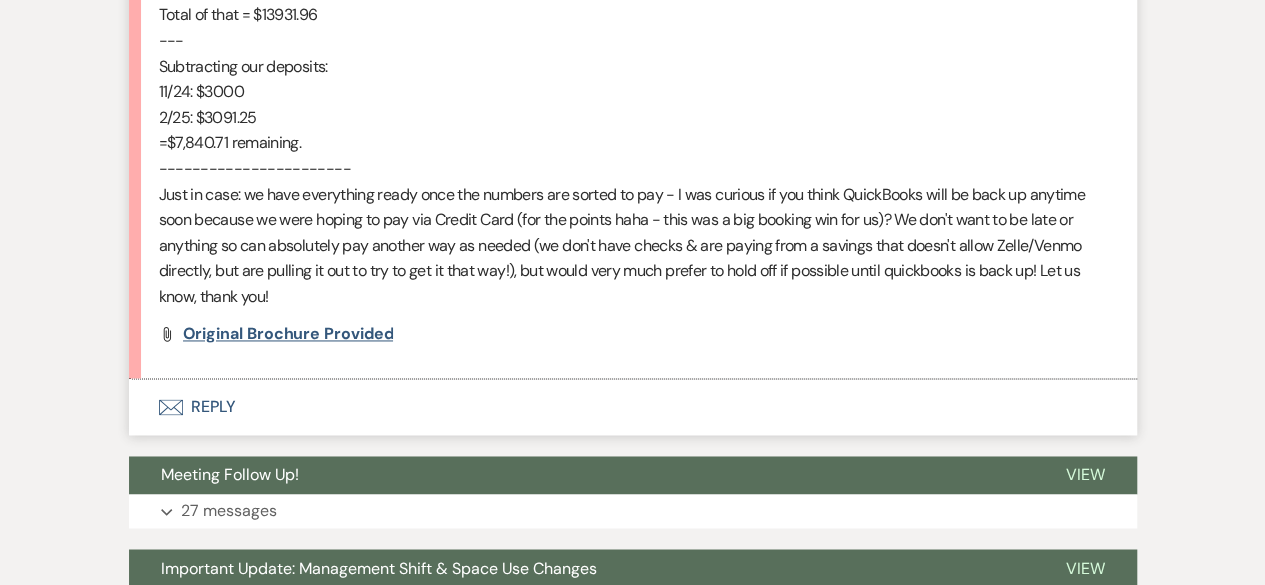 click on "Original Brochure Provided" at bounding box center (288, 333) 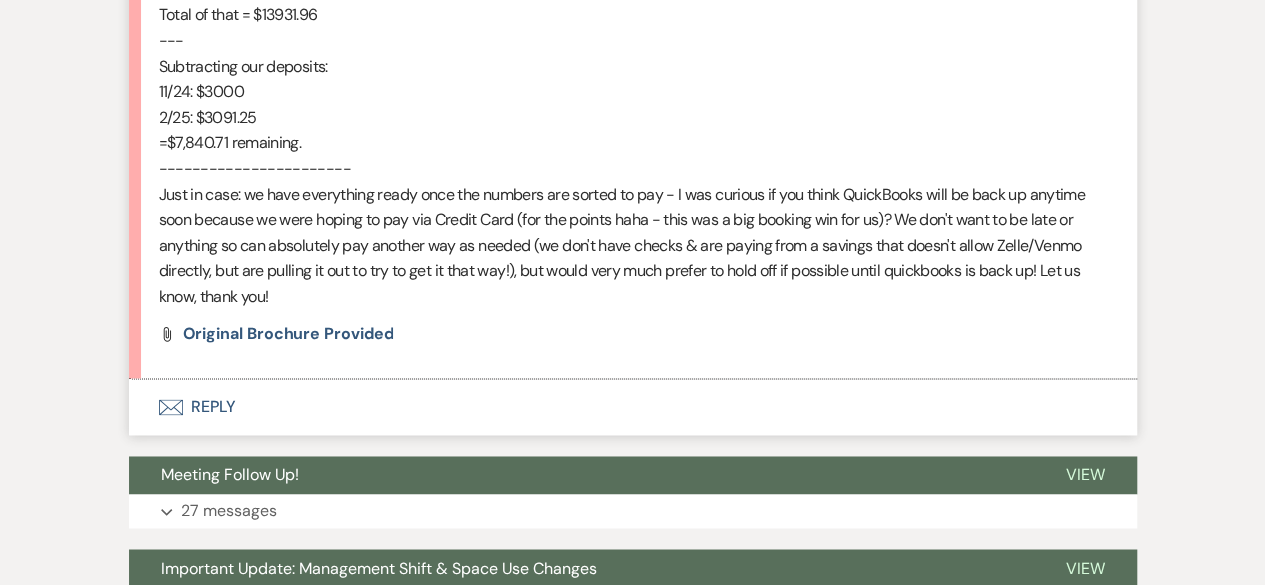 click on "Envelope Reply" at bounding box center (633, 407) 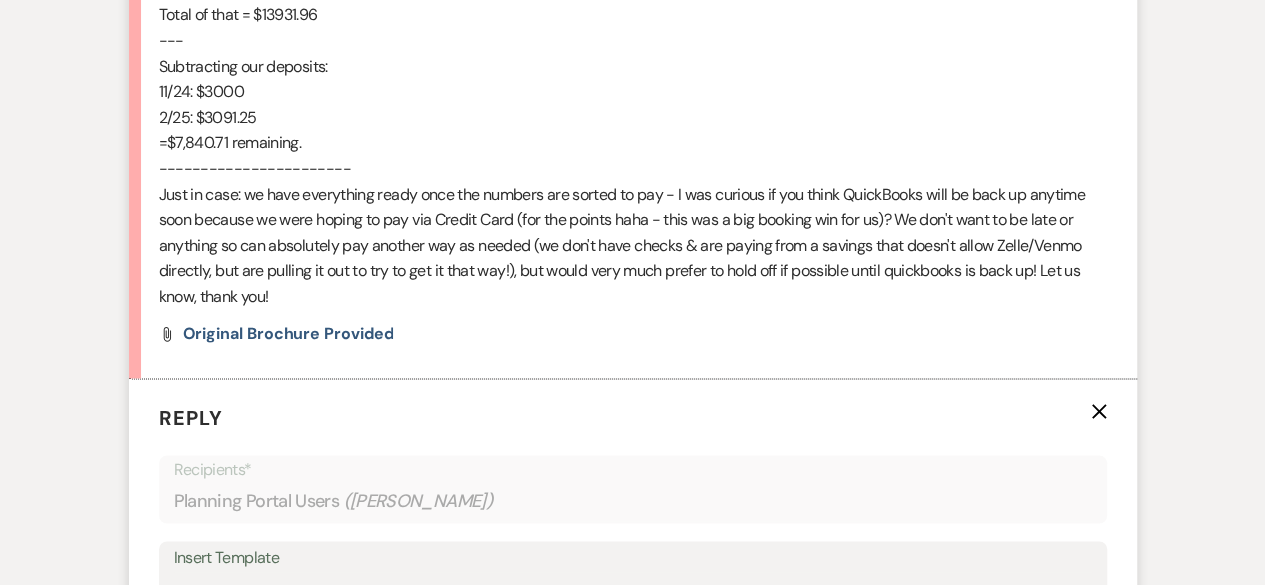 scroll, scrollTop: 1962, scrollLeft: 0, axis: vertical 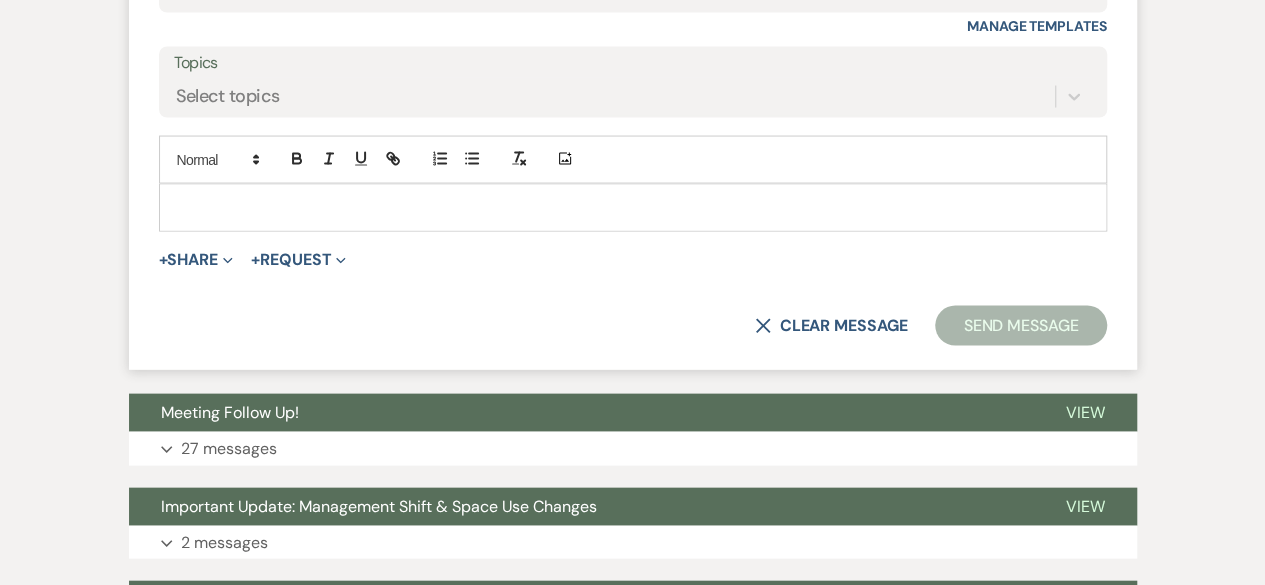 click at bounding box center (633, 208) 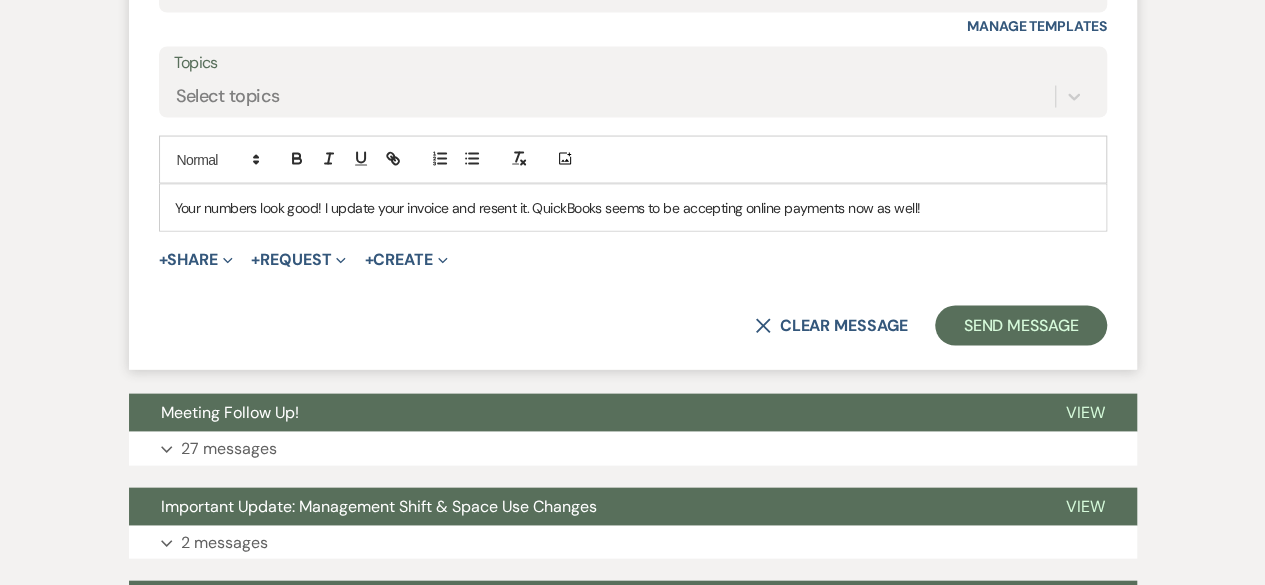 click on "Your numbers look good! I update your invoice and resent it. QuickBooks seems to be accepting online payments now as well!" at bounding box center [633, 208] 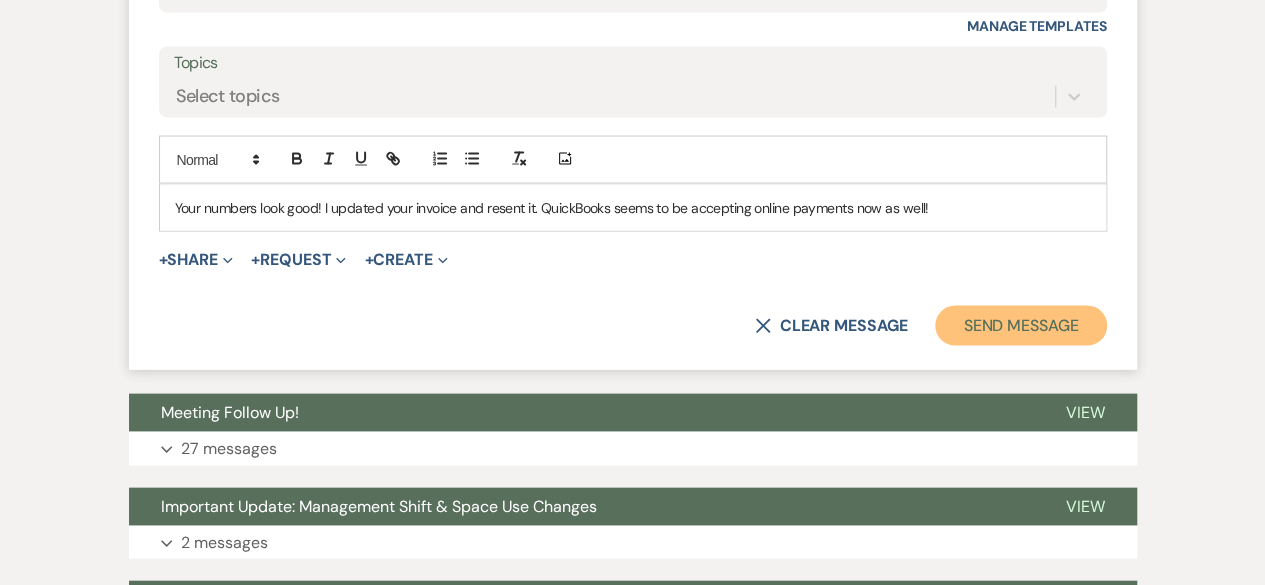 click on "Send Message" at bounding box center [1020, 326] 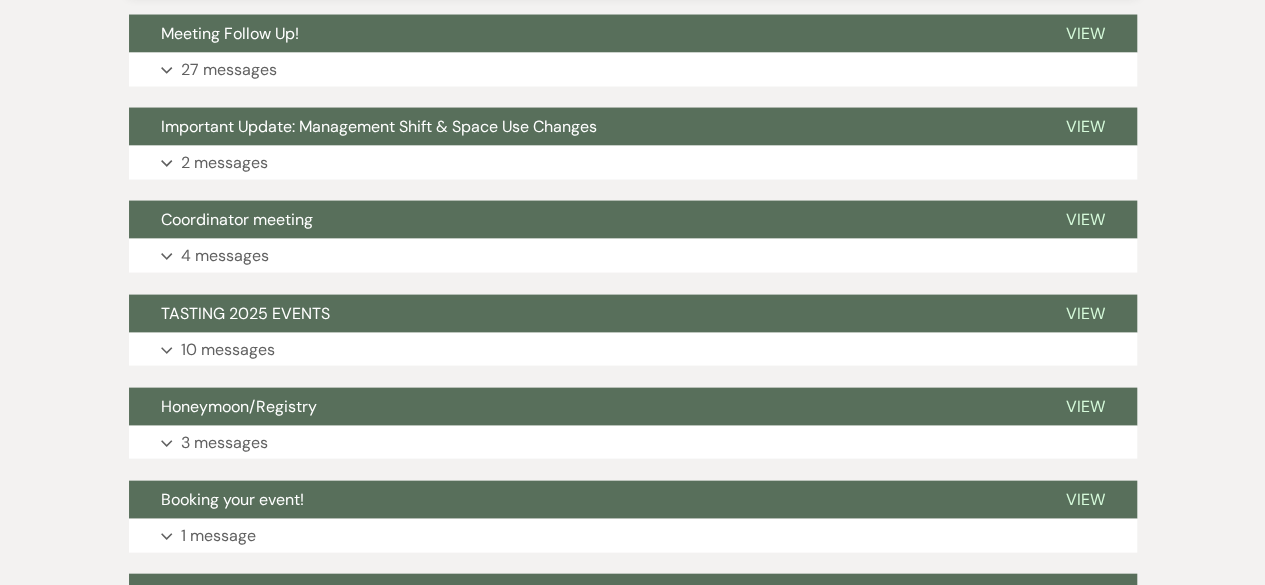 scroll, scrollTop: 2120, scrollLeft: 0, axis: vertical 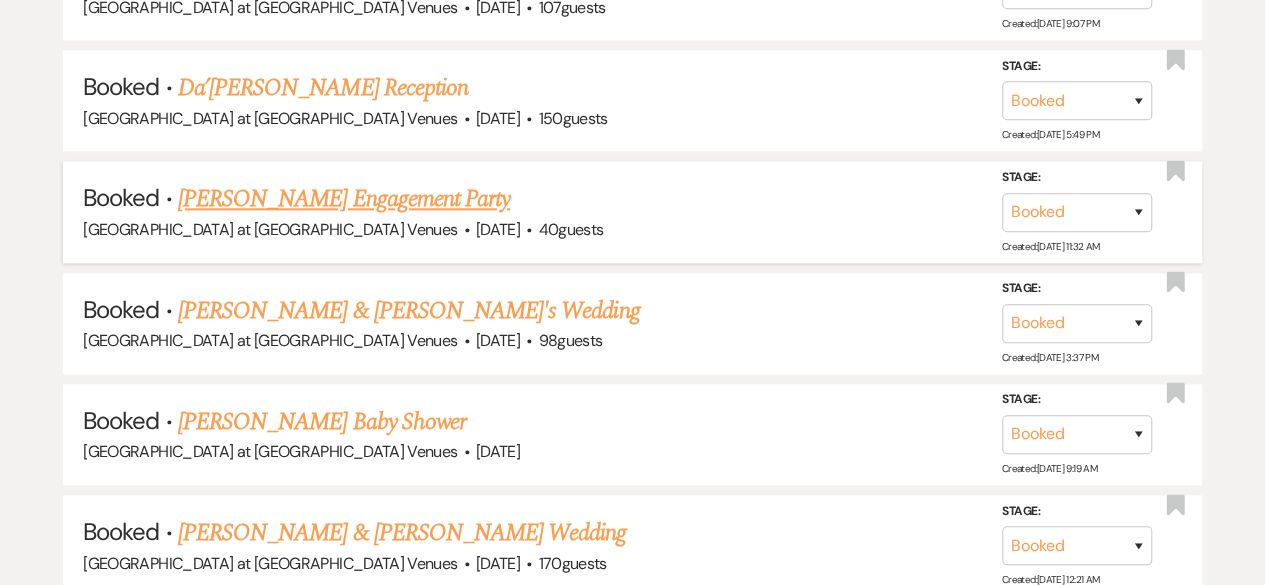 click on "[PERSON_NAME] Engagement Party" at bounding box center (344, 199) 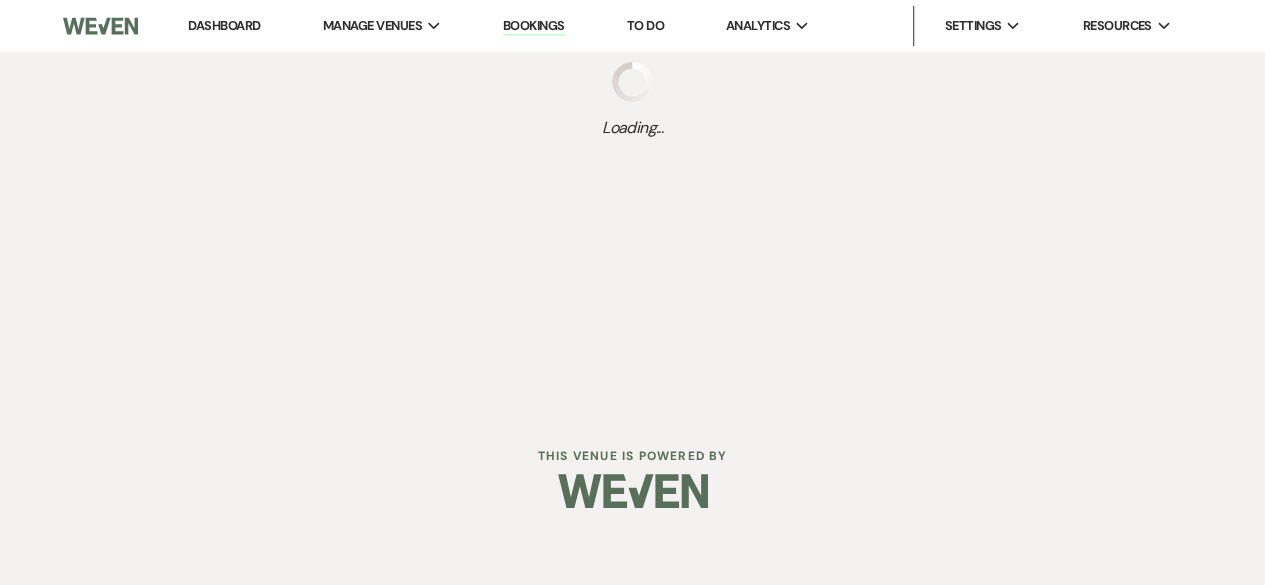 scroll, scrollTop: 0, scrollLeft: 0, axis: both 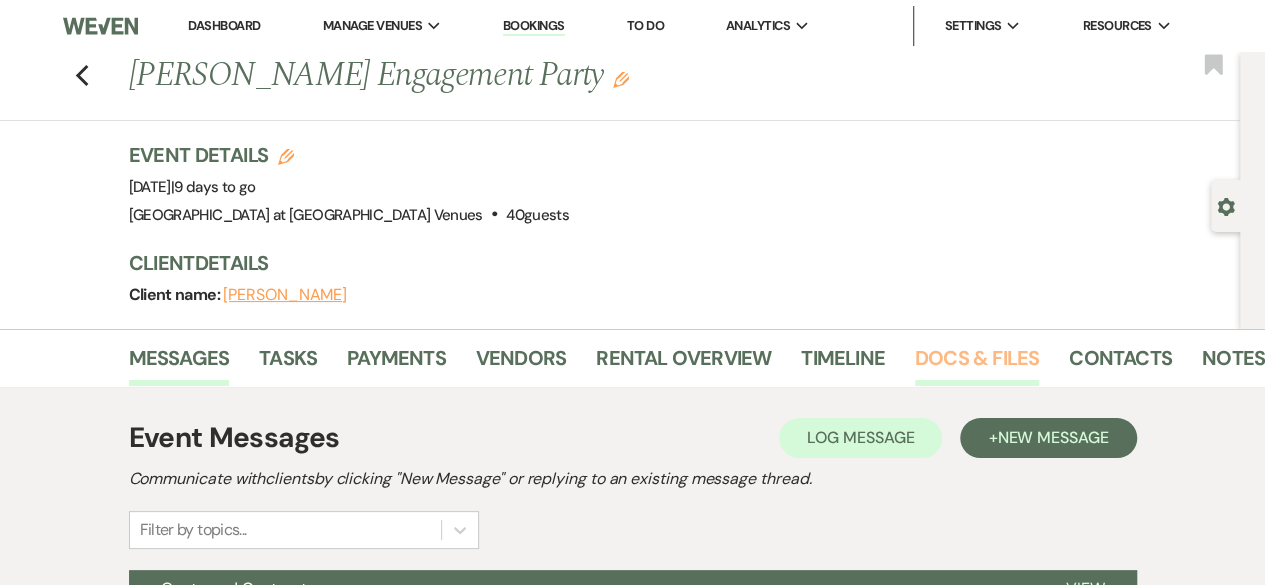 click on "Docs & Files" at bounding box center (977, 364) 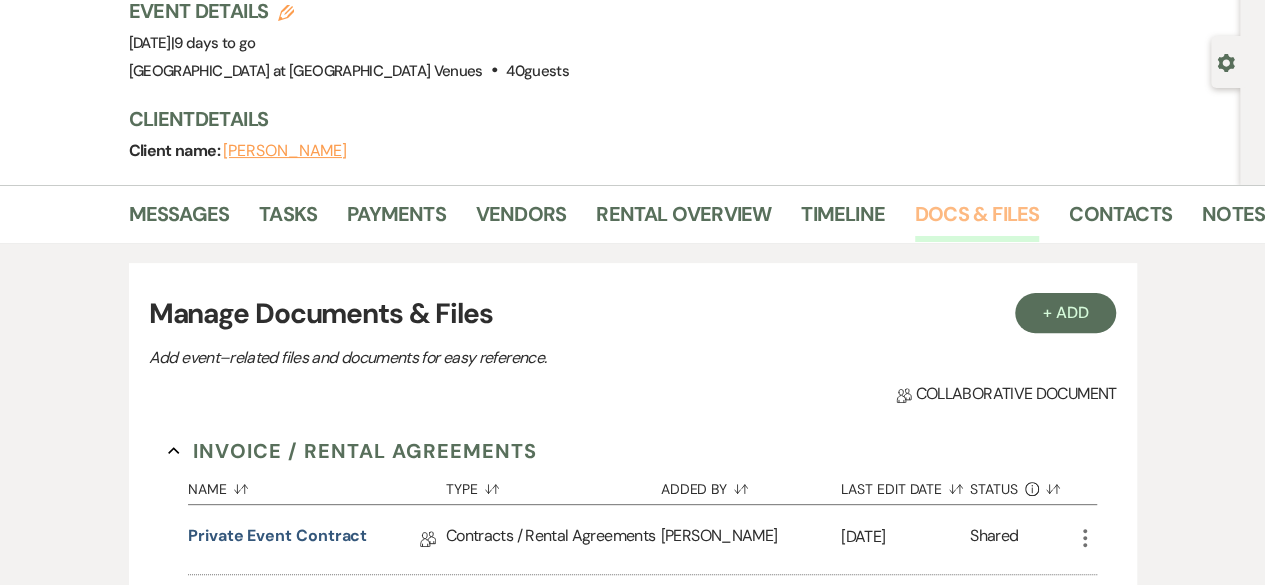 scroll, scrollTop: 500, scrollLeft: 0, axis: vertical 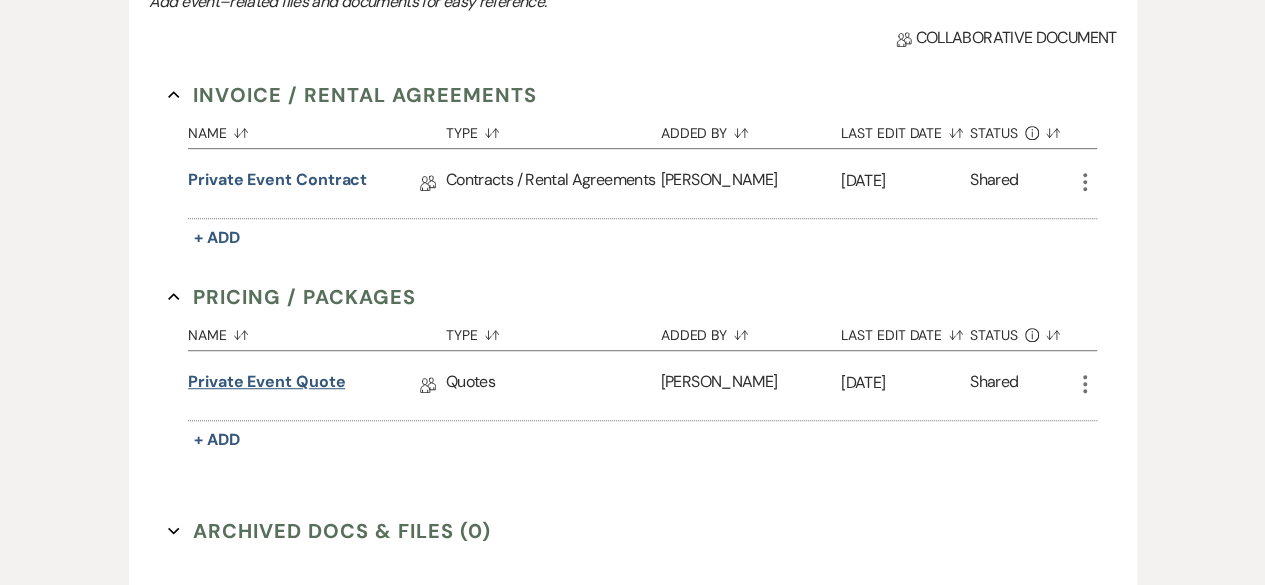 click on "Private Event Quote" at bounding box center (266, 385) 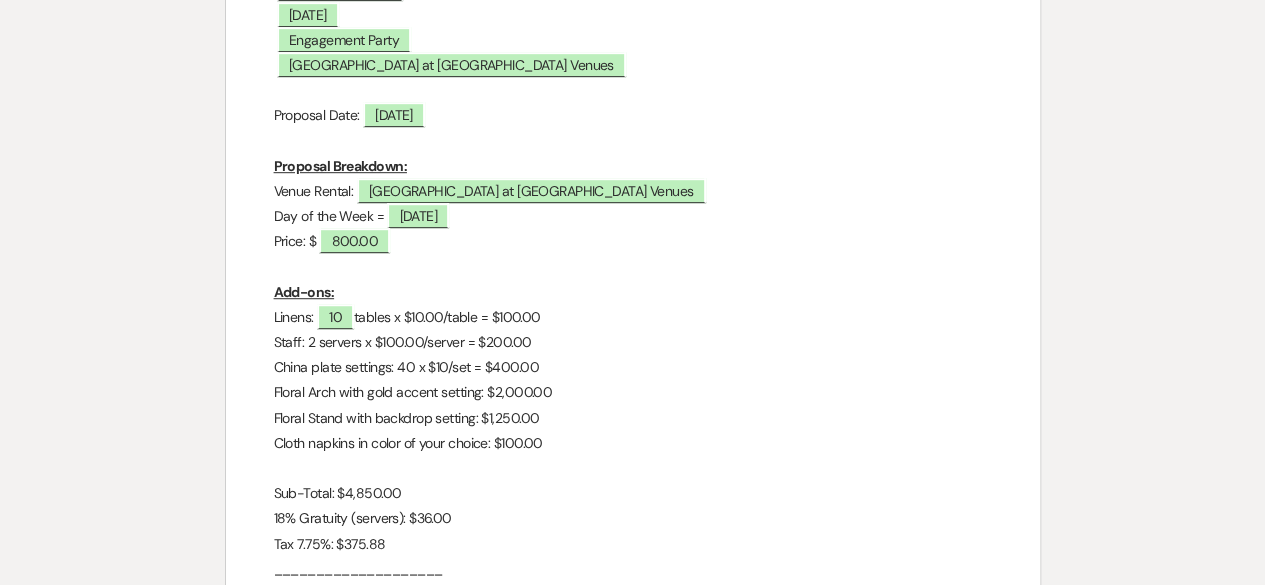 scroll, scrollTop: 700, scrollLeft: 0, axis: vertical 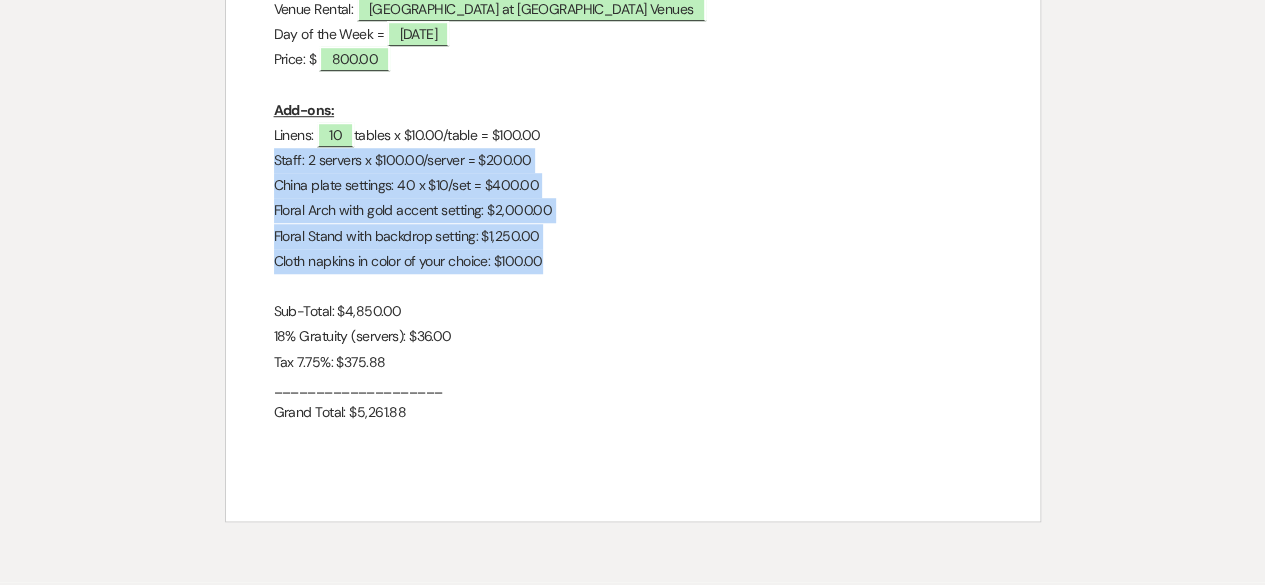 drag, startPoint x: 545, startPoint y: 261, endPoint x: 262, endPoint y: 160, distance: 300.48294 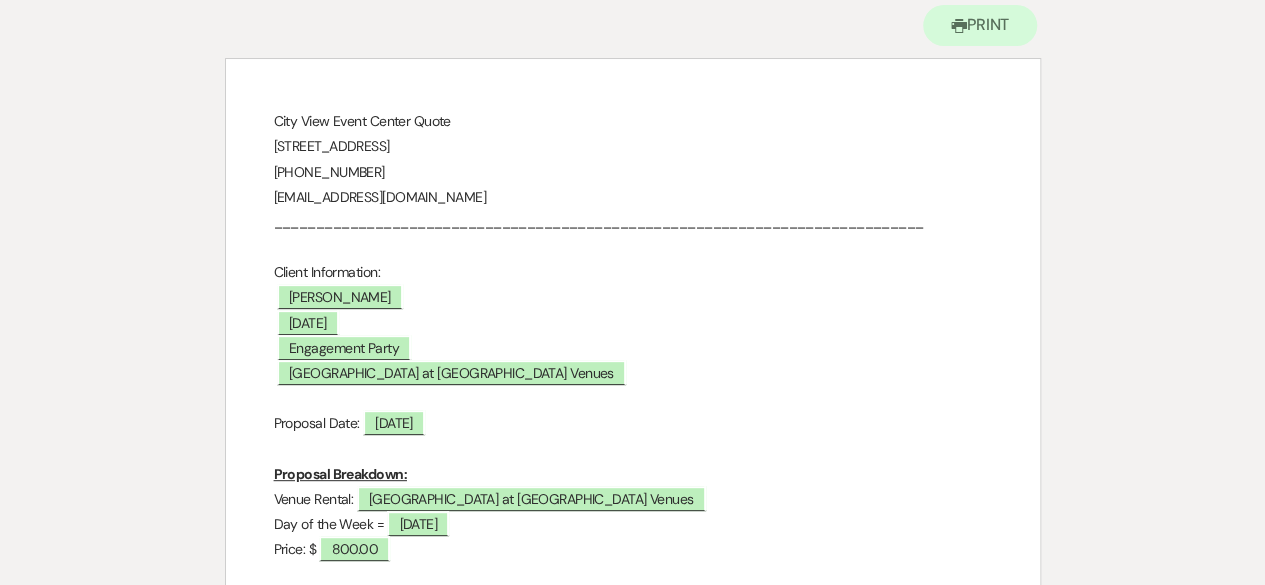 scroll, scrollTop: 0, scrollLeft: 0, axis: both 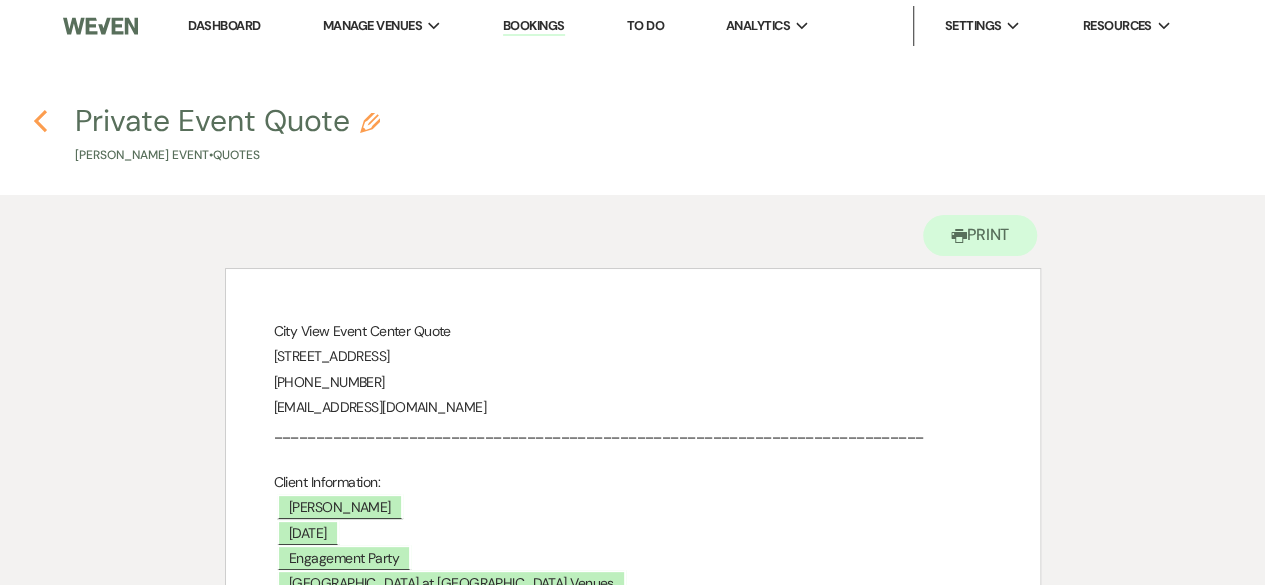 click 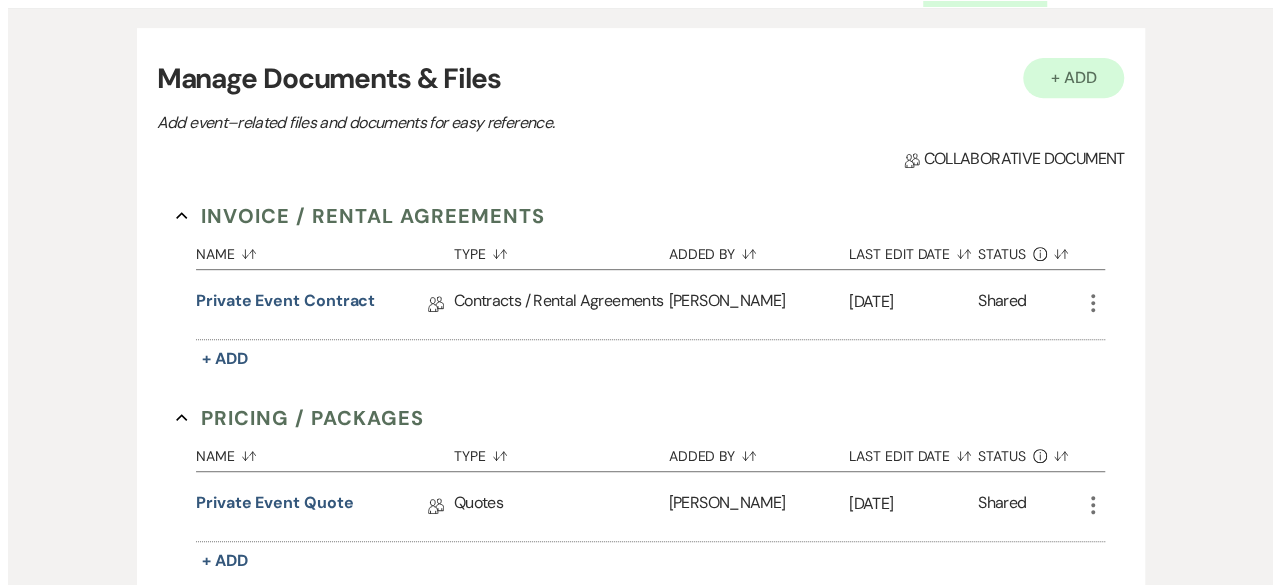 scroll, scrollTop: 200, scrollLeft: 0, axis: vertical 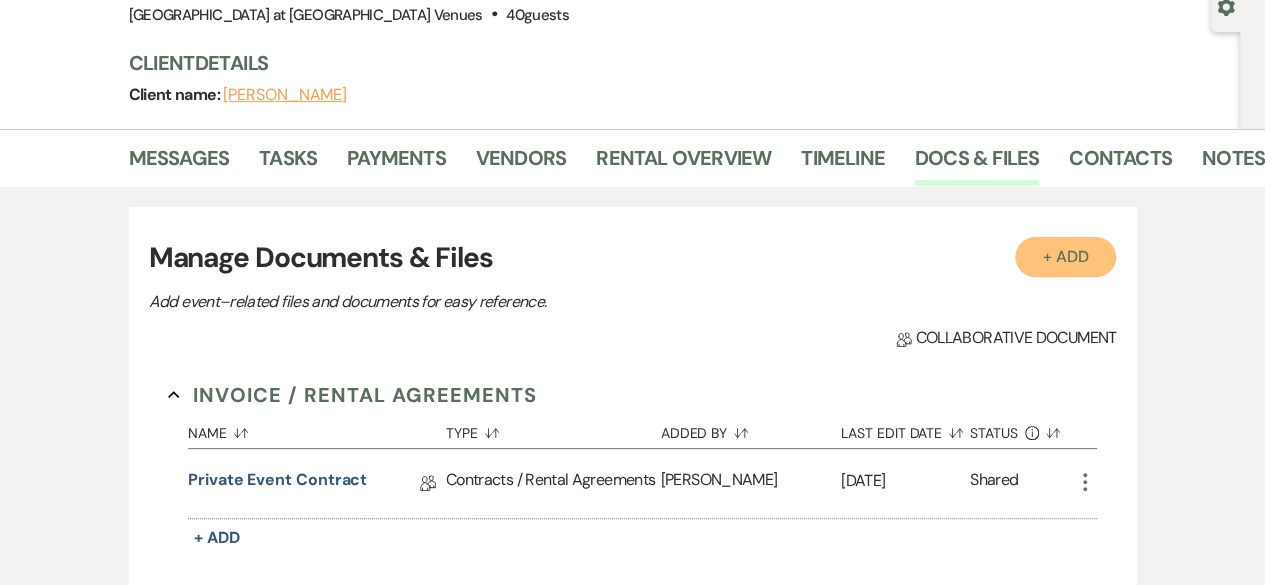click on "+ Add" at bounding box center (1066, 257) 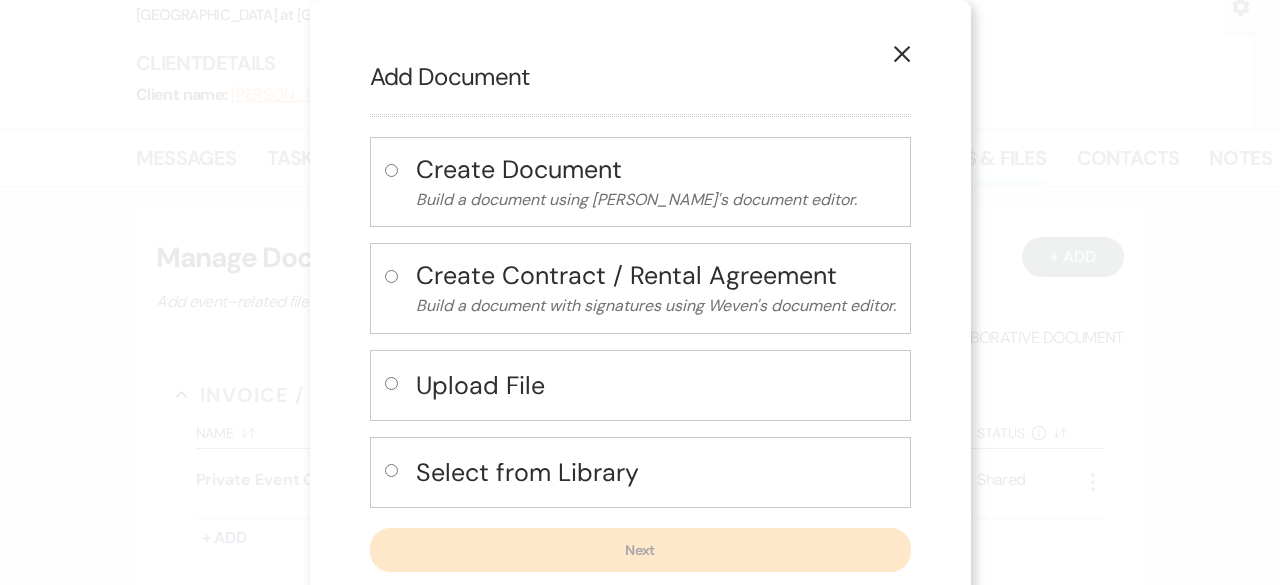 click at bounding box center (395, 476) 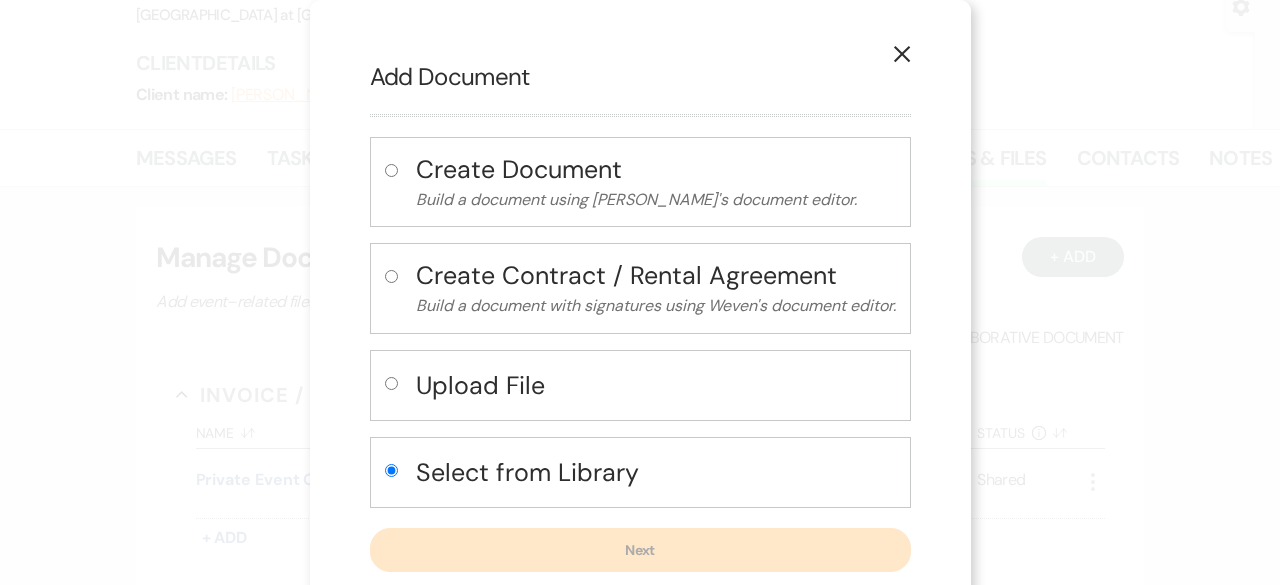 radio on "true" 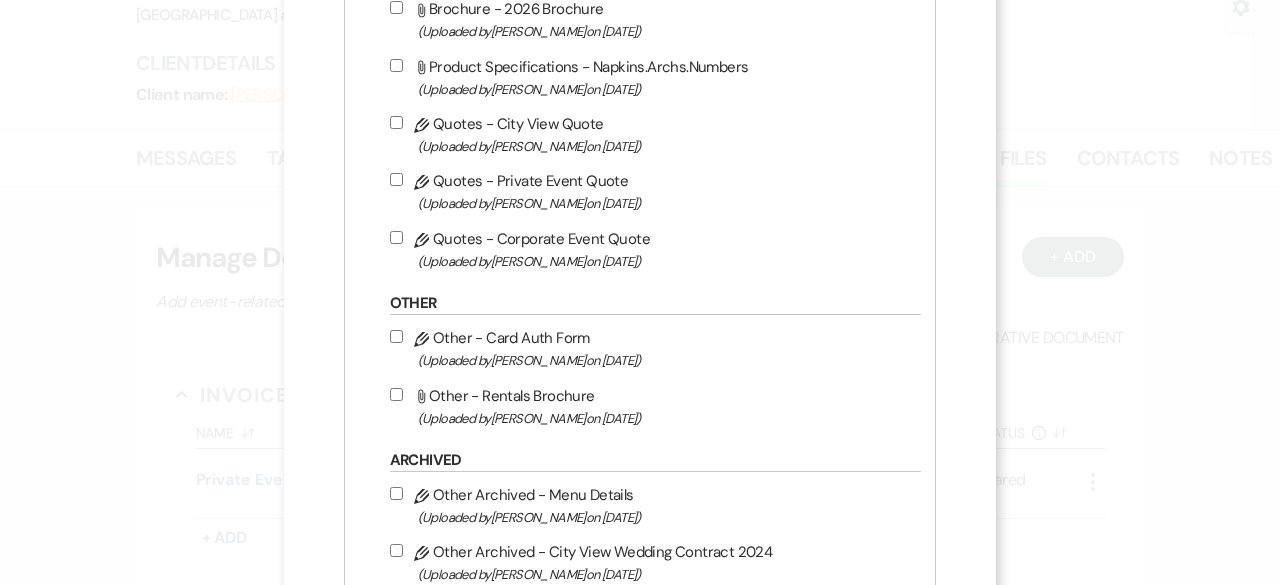 scroll, scrollTop: 1300, scrollLeft: 0, axis: vertical 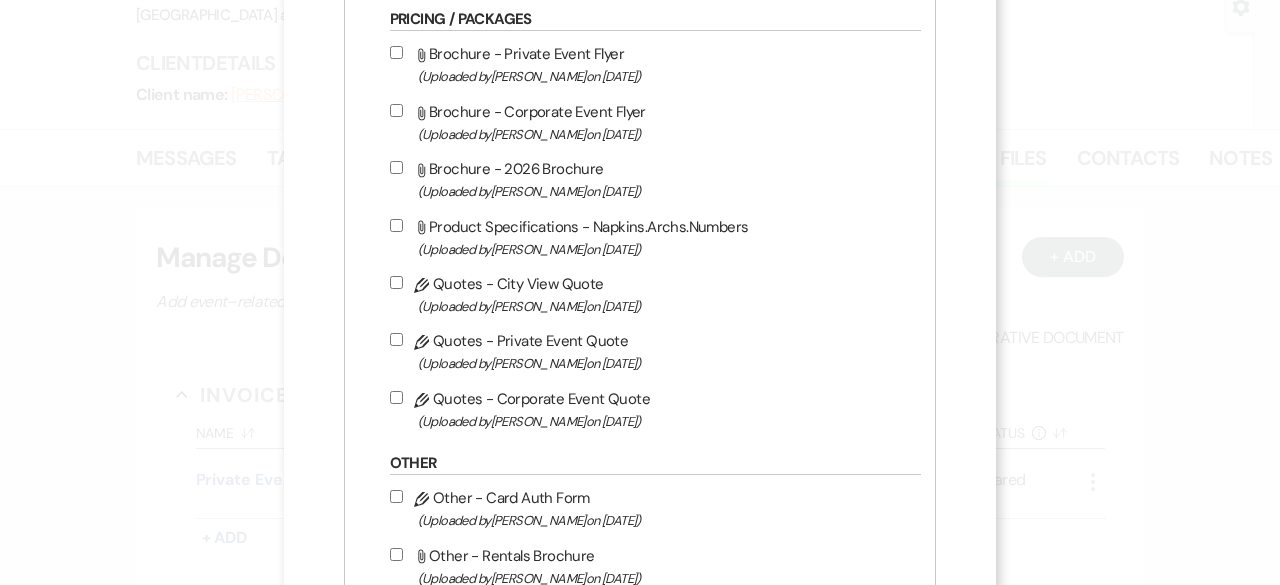 click on "Pencil Quotes - Private Event Quote (Uploaded by  Cassie Young  on   Feb 11th, 2025 )" at bounding box center (396, 339) 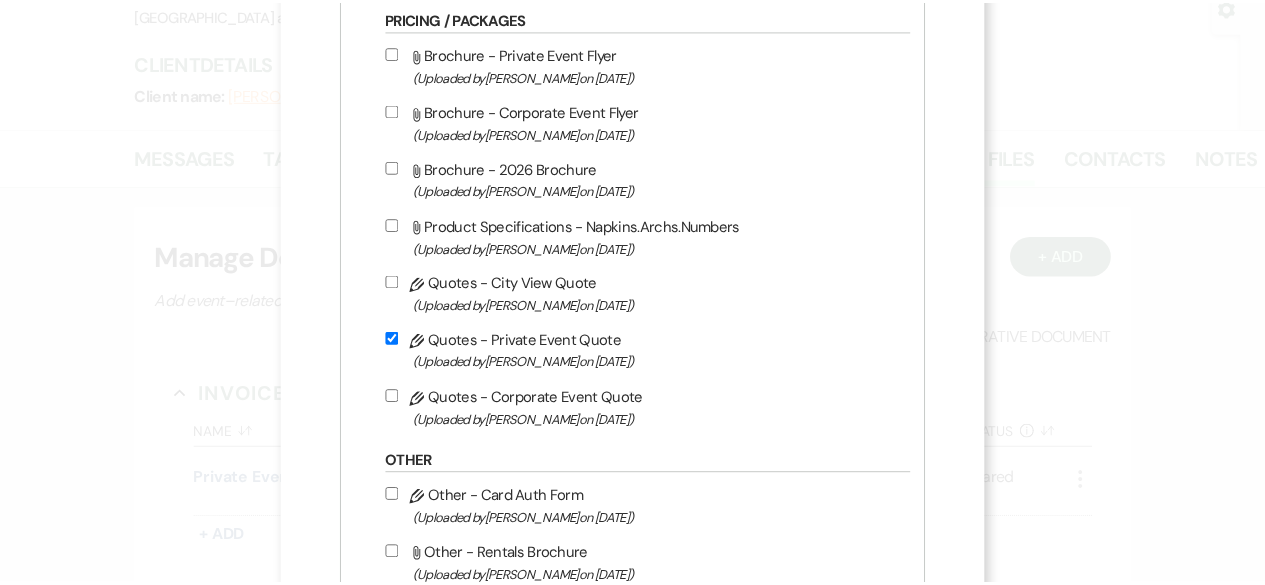 scroll, scrollTop: 1614, scrollLeft: 0, axis: vertical 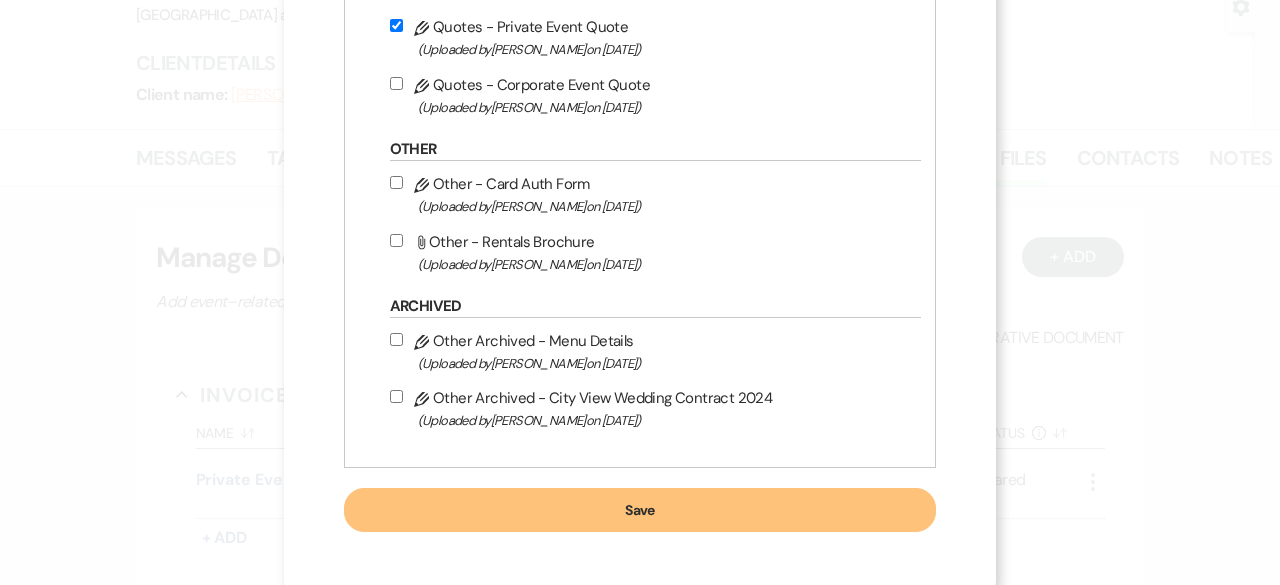 click on "Save" at bounding box center (640, 510) 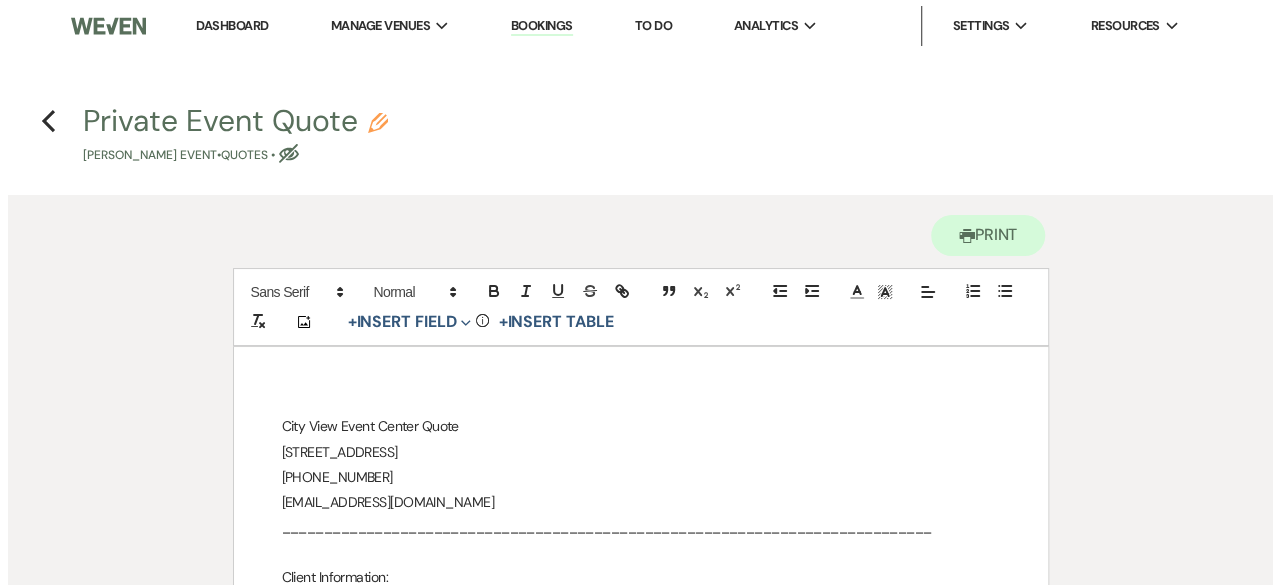 scroll, scrollTop: 500, scrollLeft: 0, axis: vertical 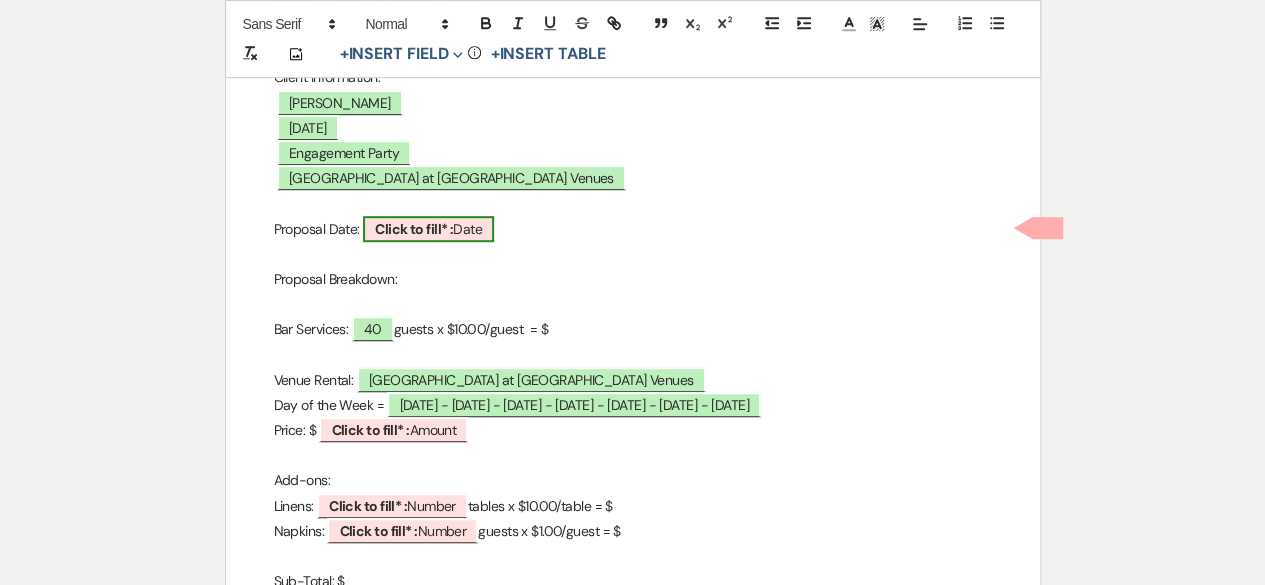 click on "Click to fill* :" at bounding box center (414, 229) 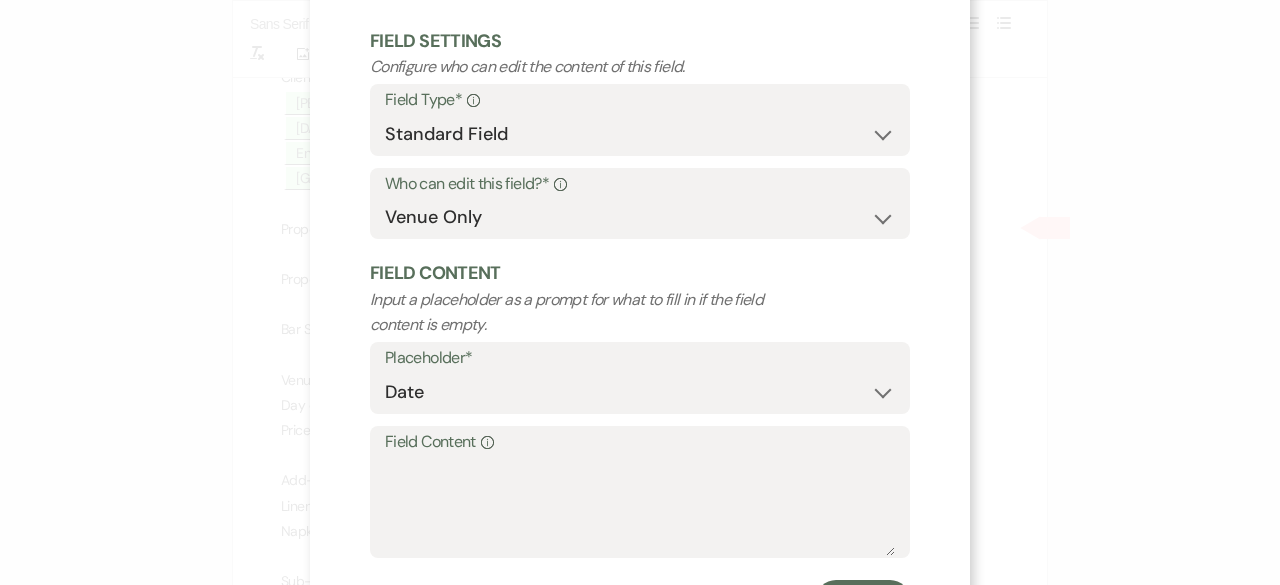 scroll, scrollTop: 190, scrollLeft: 0, axis: vertical 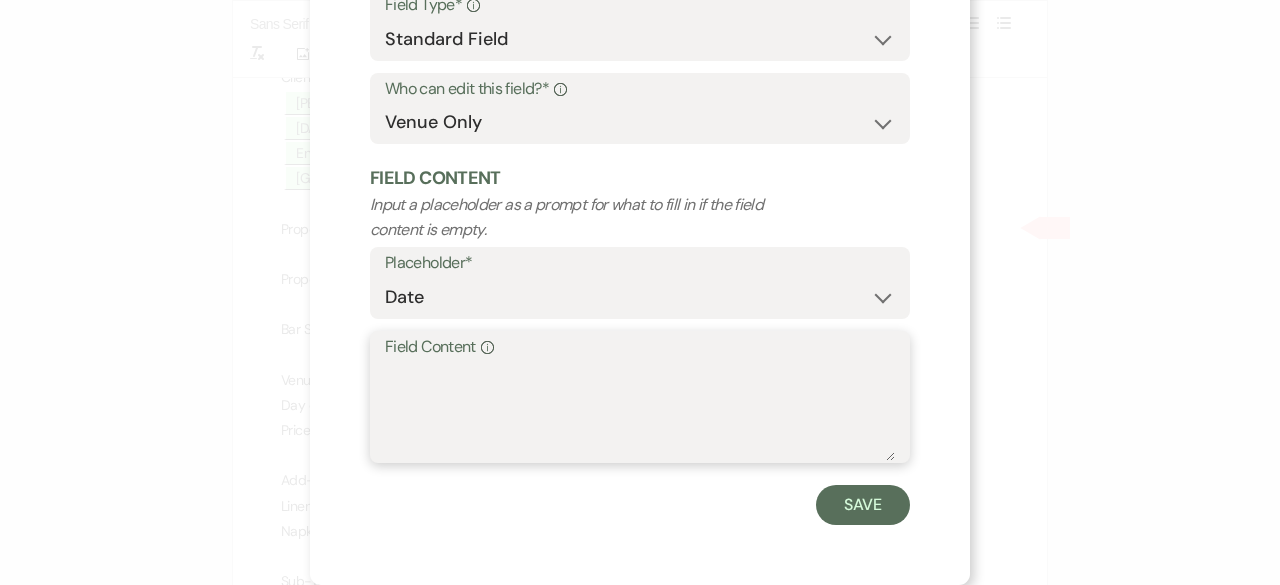drag, startPoint x: 456, startPoint y: 411, endPoint x: 396, endPoint y: 401, distance: 60.827625 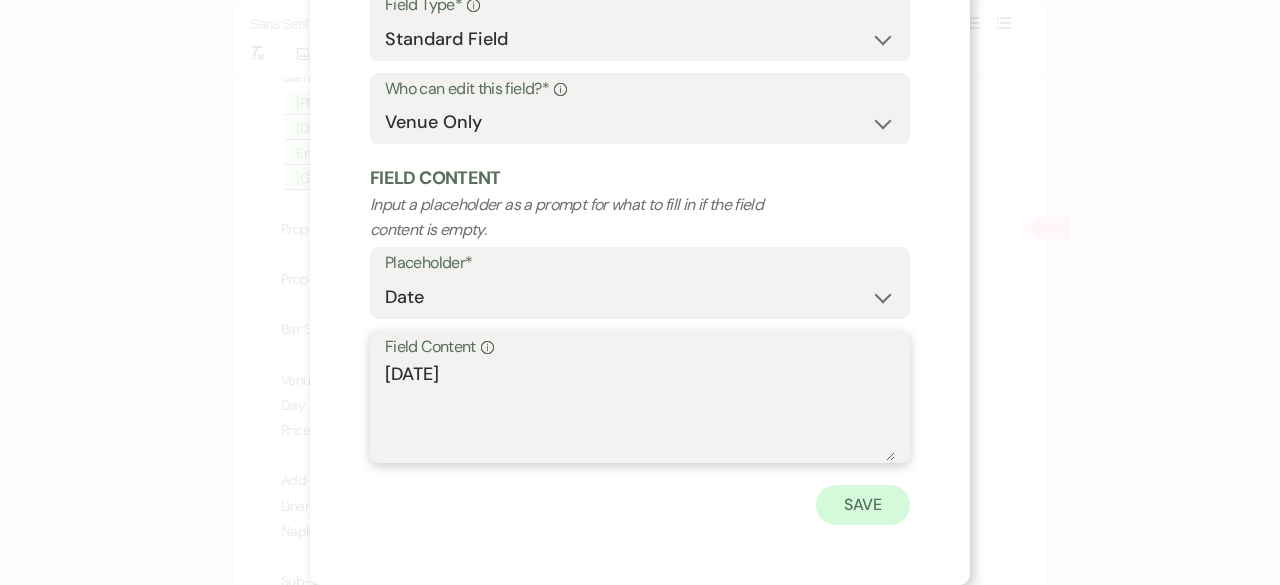 type on "7/13/25" 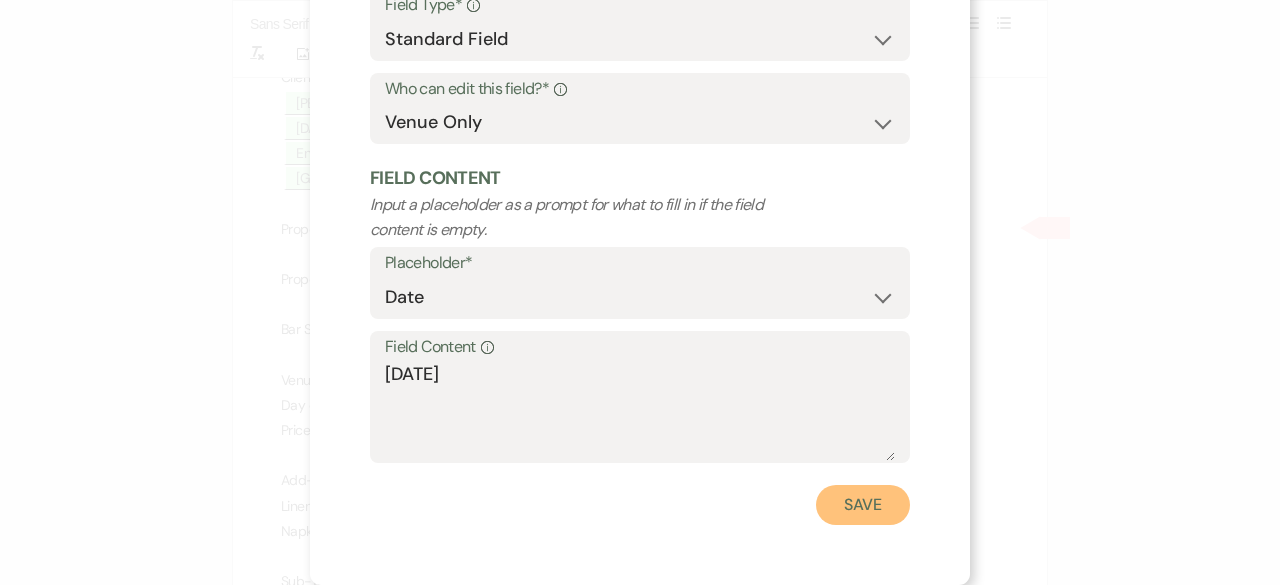 click on "Save" at bounding box center (863, 505) 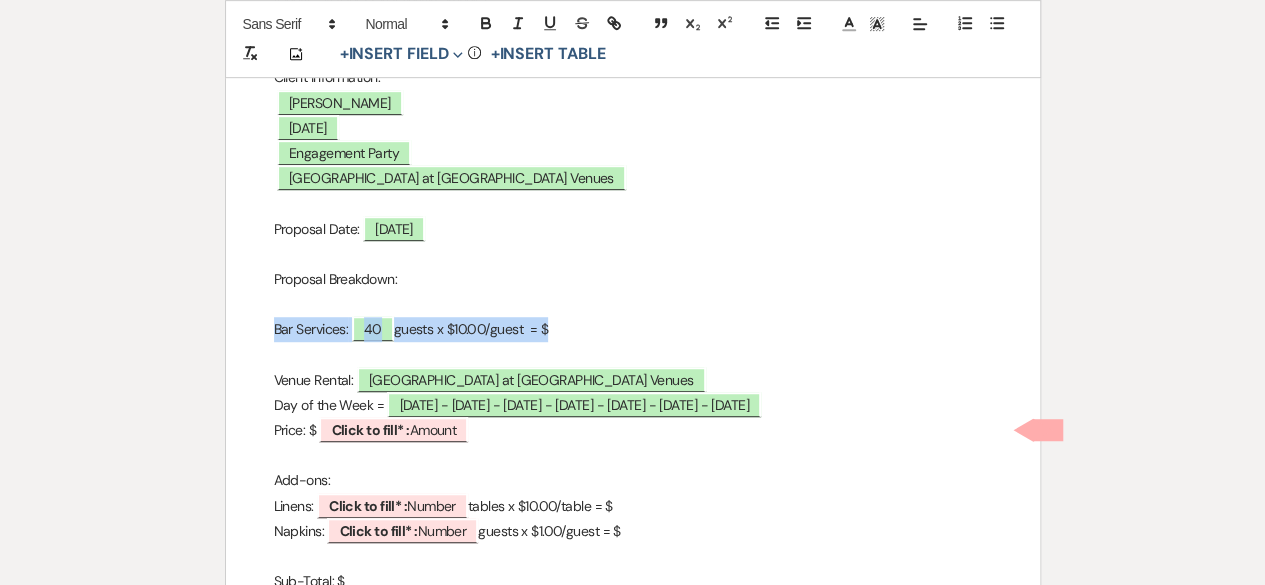 drag, startPoint x: 574, startPoint y: 327, endPoint x: 206, endPoint y: 333, distance: 368.04892 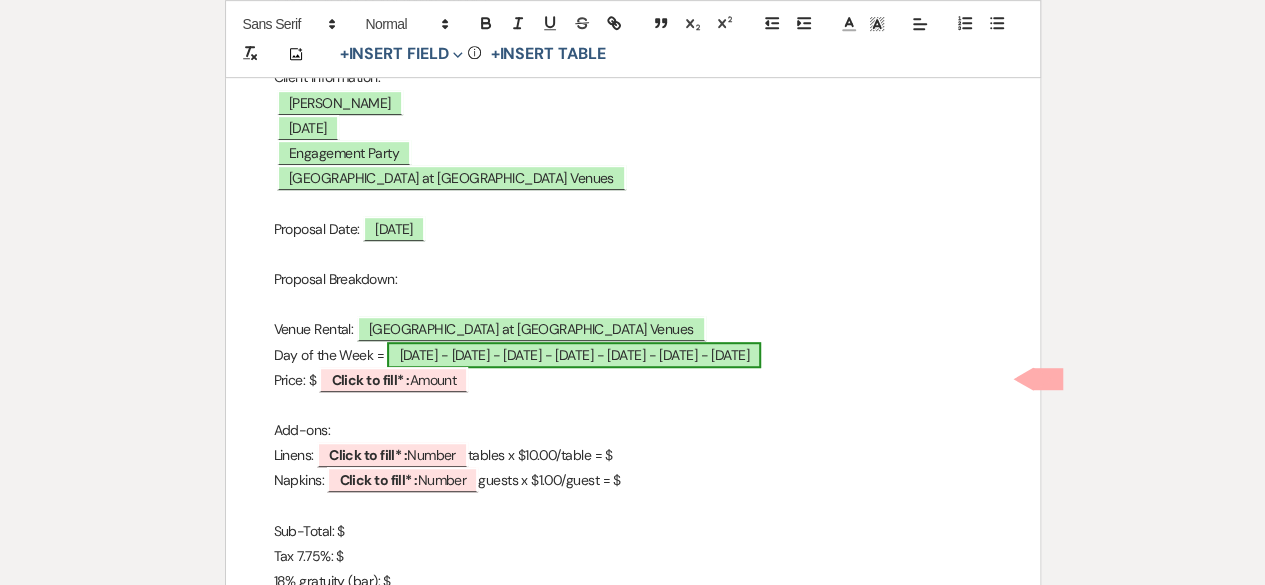 click on "Sunday - Monday - Tuesday - Wednesday - Thursday - Friday - Saturday" at bounding box center (573, 355) 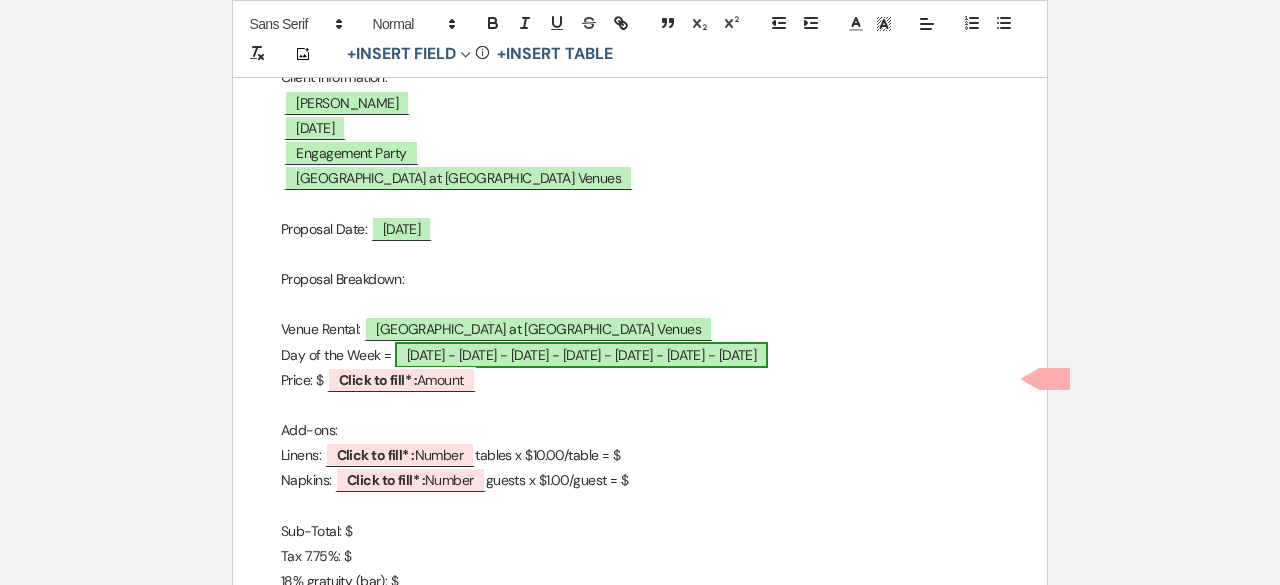 select on "owner" 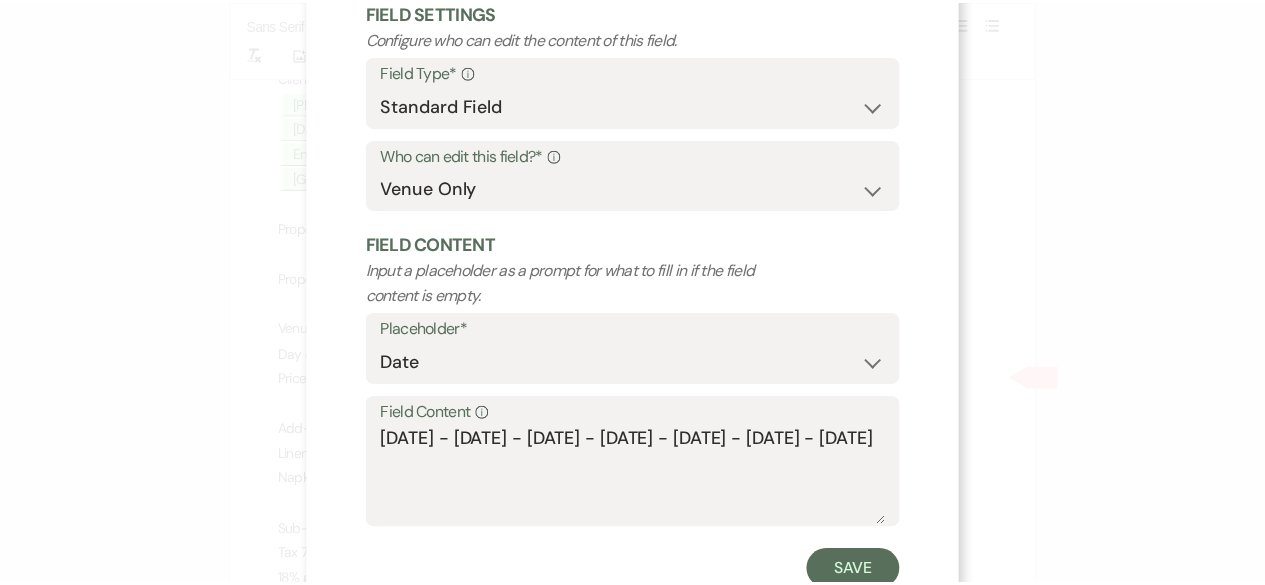 scroll, scrollTop: 190, scrollLeft: 0, axis: vertical 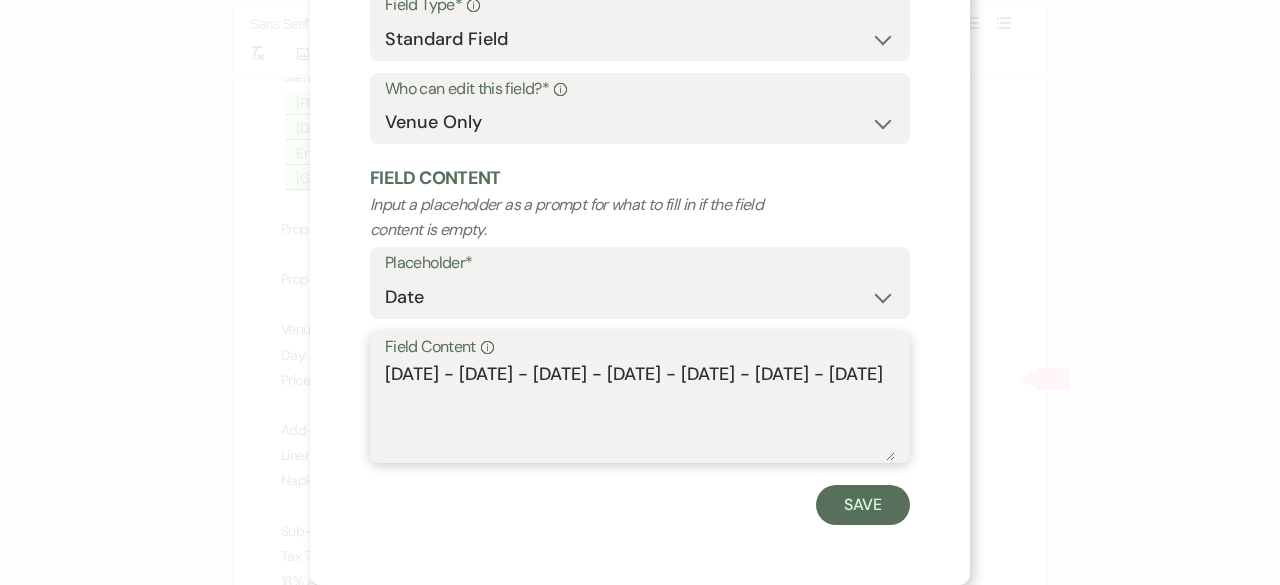 drag, startPoint x: 448, startPoint y: 406, endPoint x: 360, endPoint y: 375, distance: 93.30059 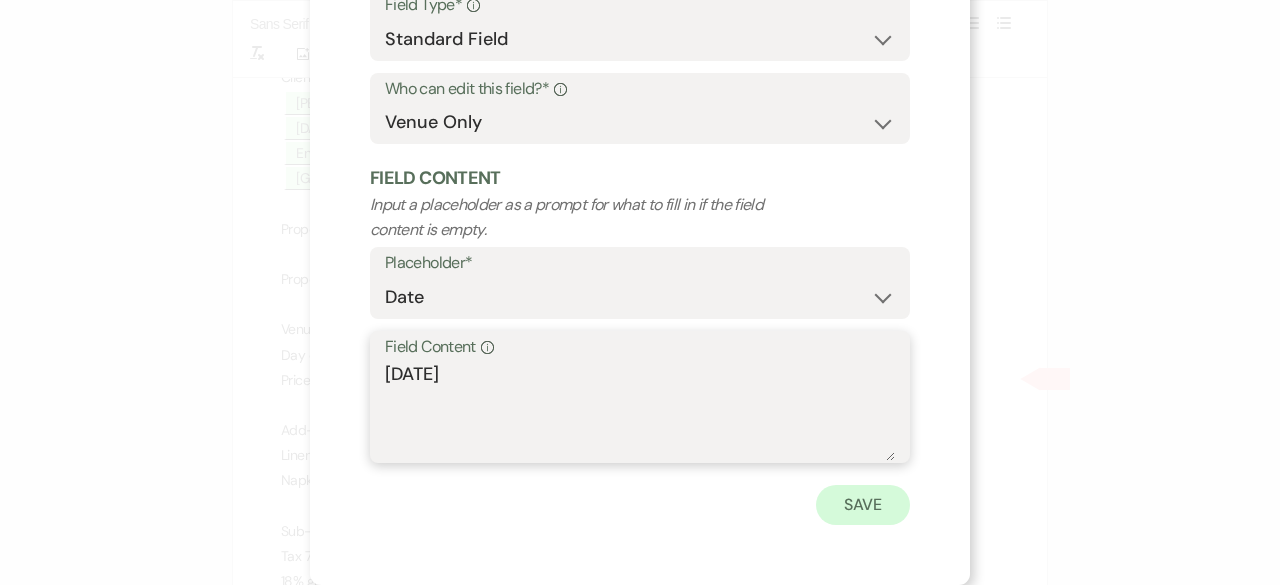 type on "Saturday" 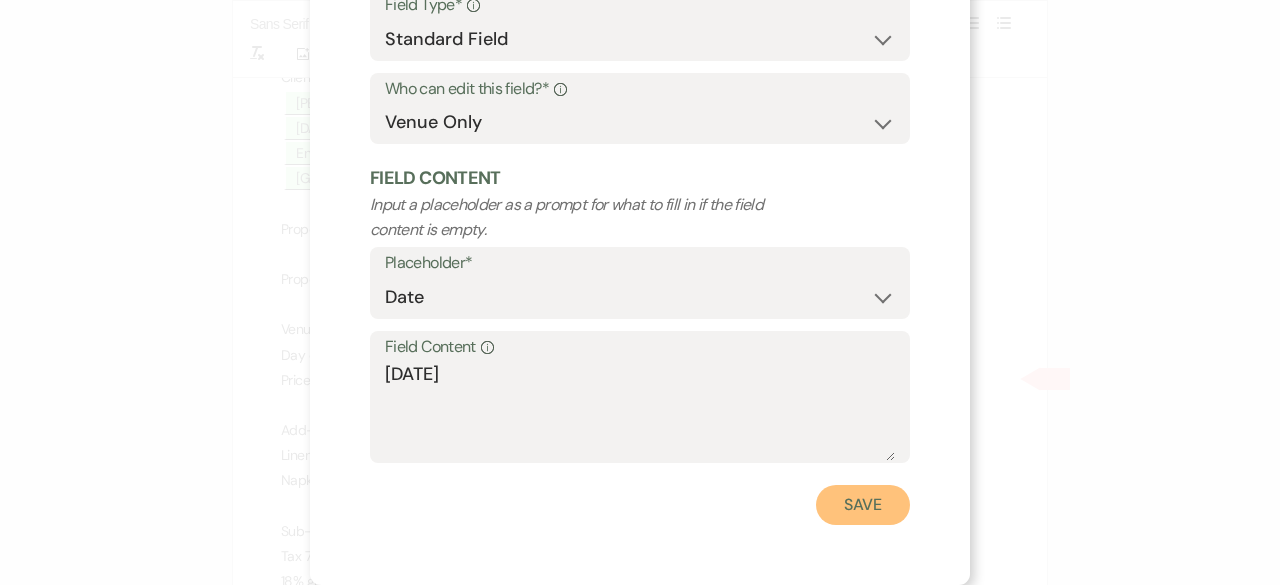 click on "Save" at bounding box center [863, 505] 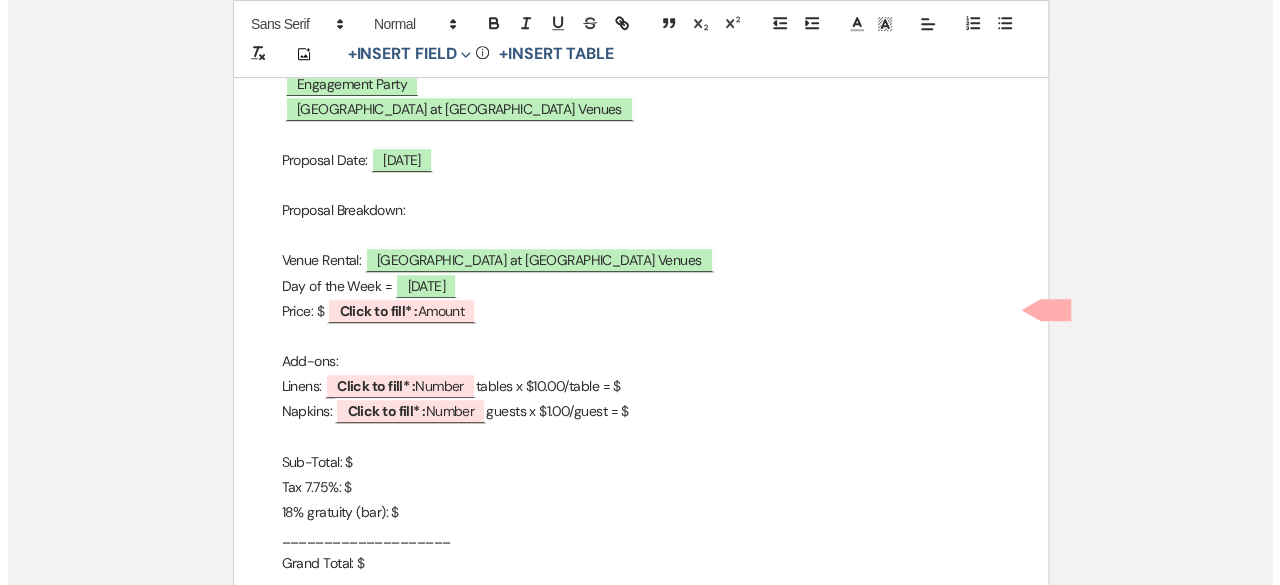 scroll, scrollTop: 600, scrollLeft: 0, axis: vertical 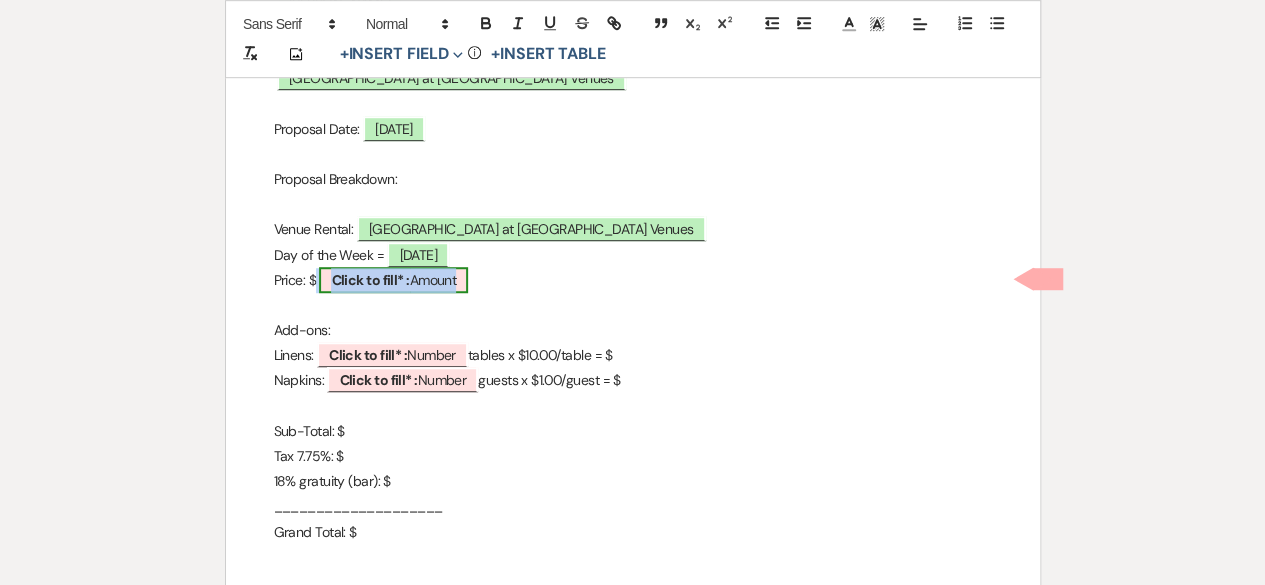 click on "Click to fill* :
Amount" at bounding box center [393, 280] 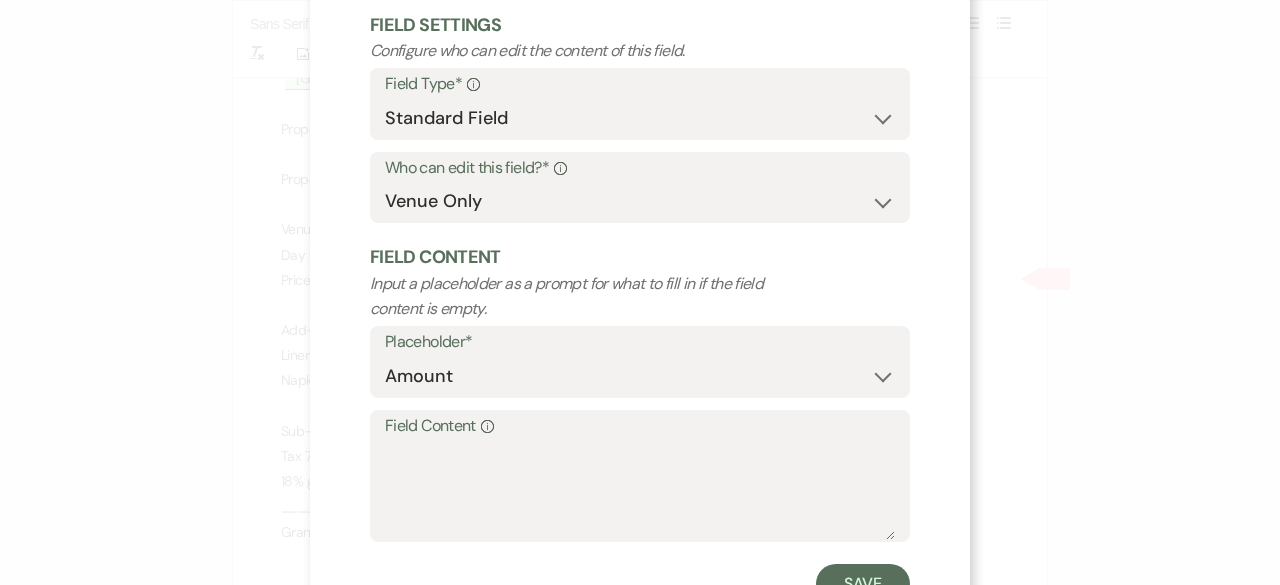 scroll, scrollTop: 190, scrollLeft: 0, axis: vertical 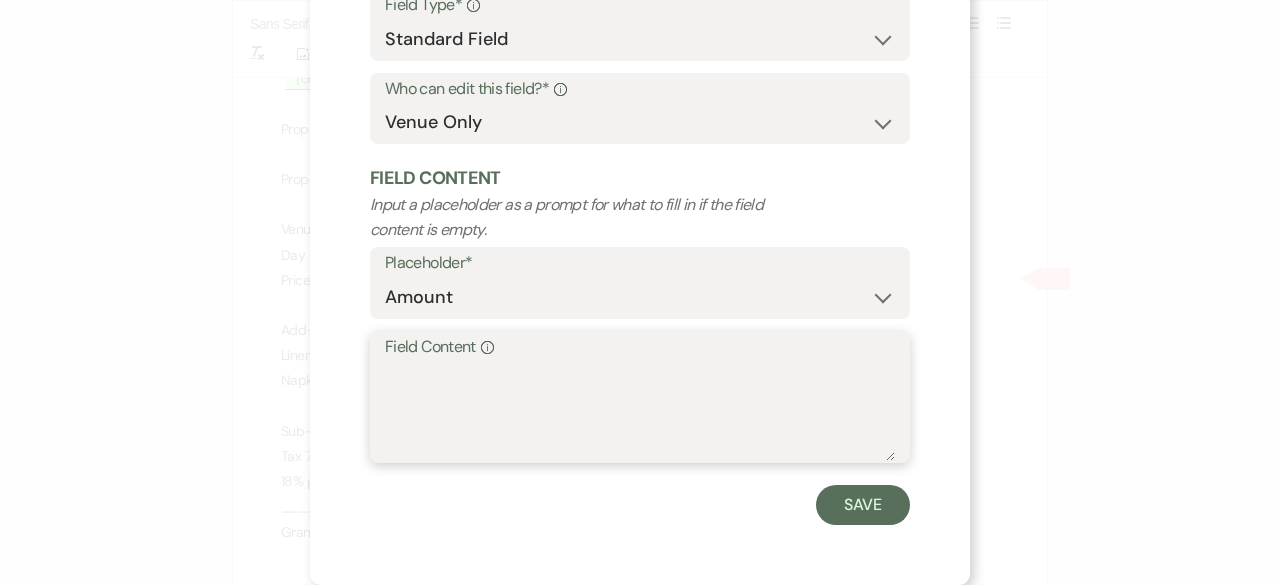 click on "Field Content Info" at bounding box center (640, 411) 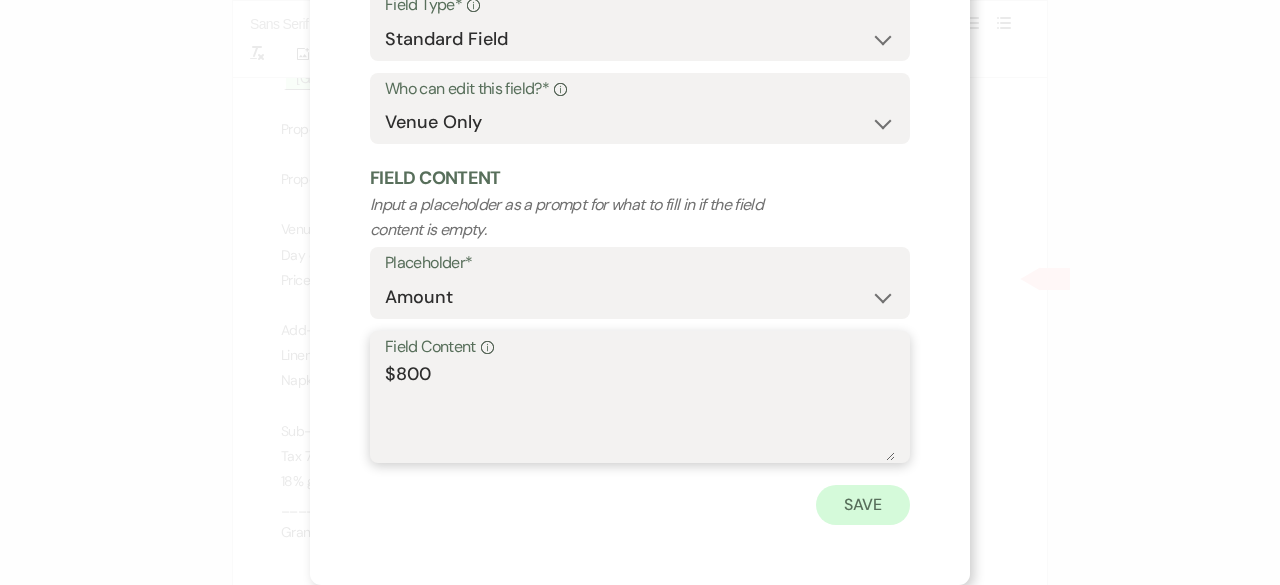 type on "$800" 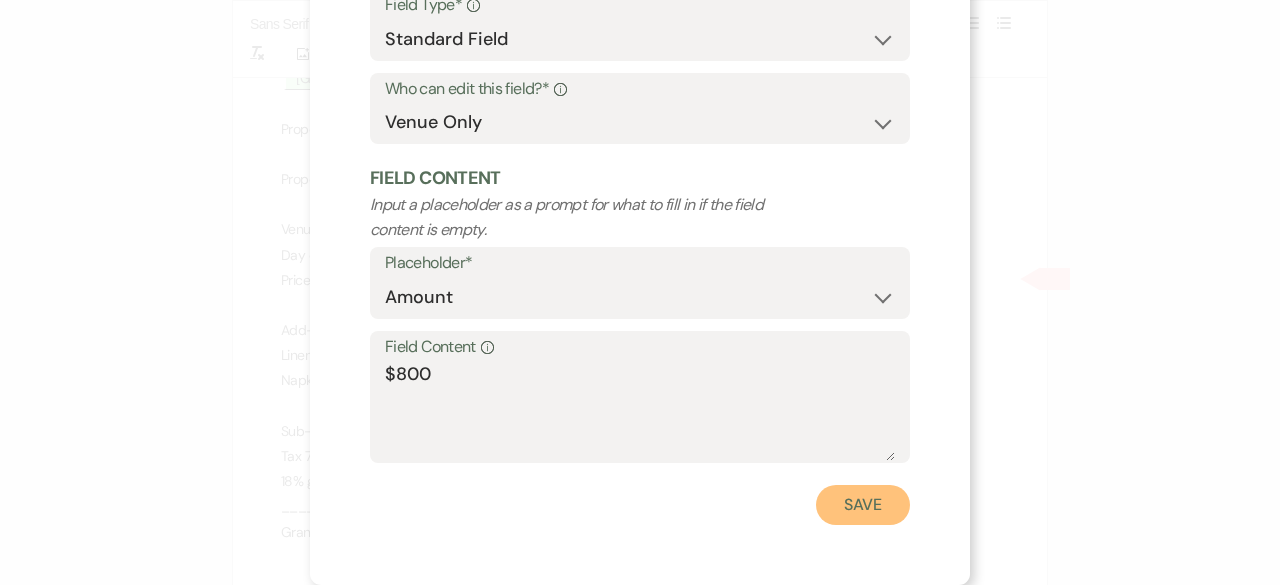 click on "Save" at bounding box center [863, 505] 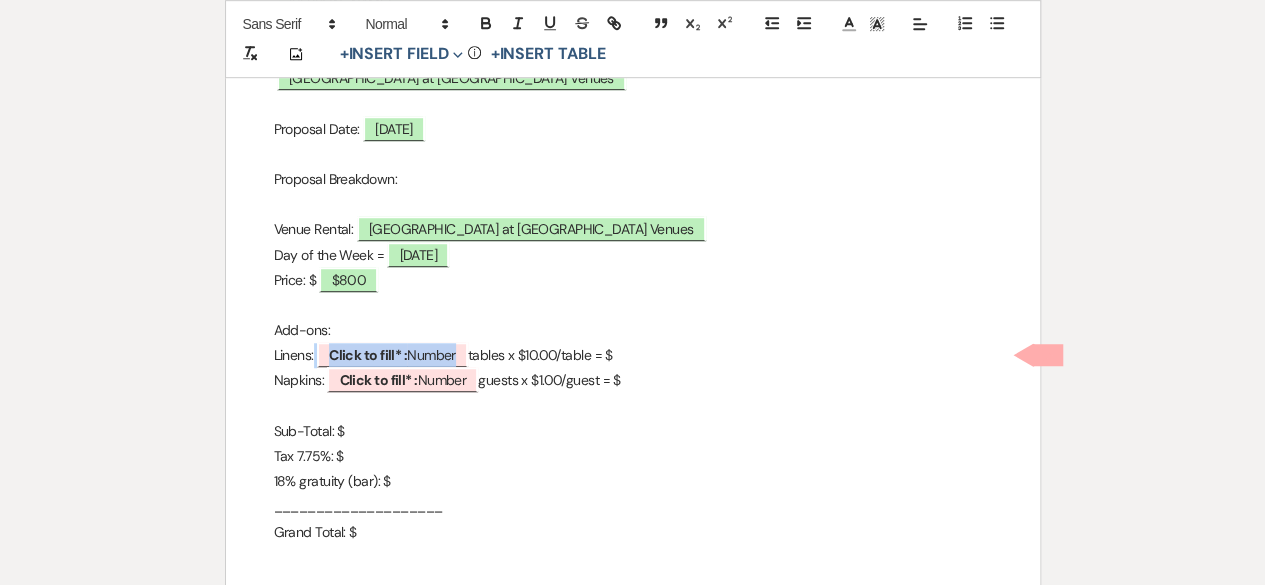 drag, startPoint x: 614, startPoint y: 374, endPoint x: 143, endPoint y: 349, distance: 471.66302 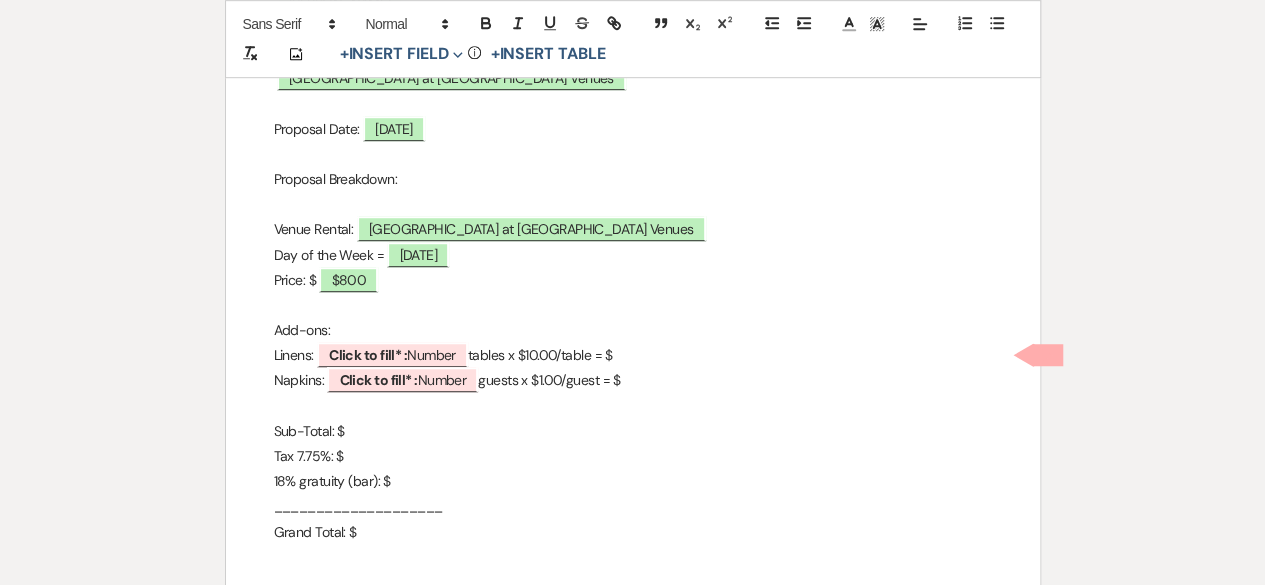 click on "Napkins:  ﻿
Click to fill* :
Number
﻿  guests x $1.00/guest = $" at bounding box center [633, 380] 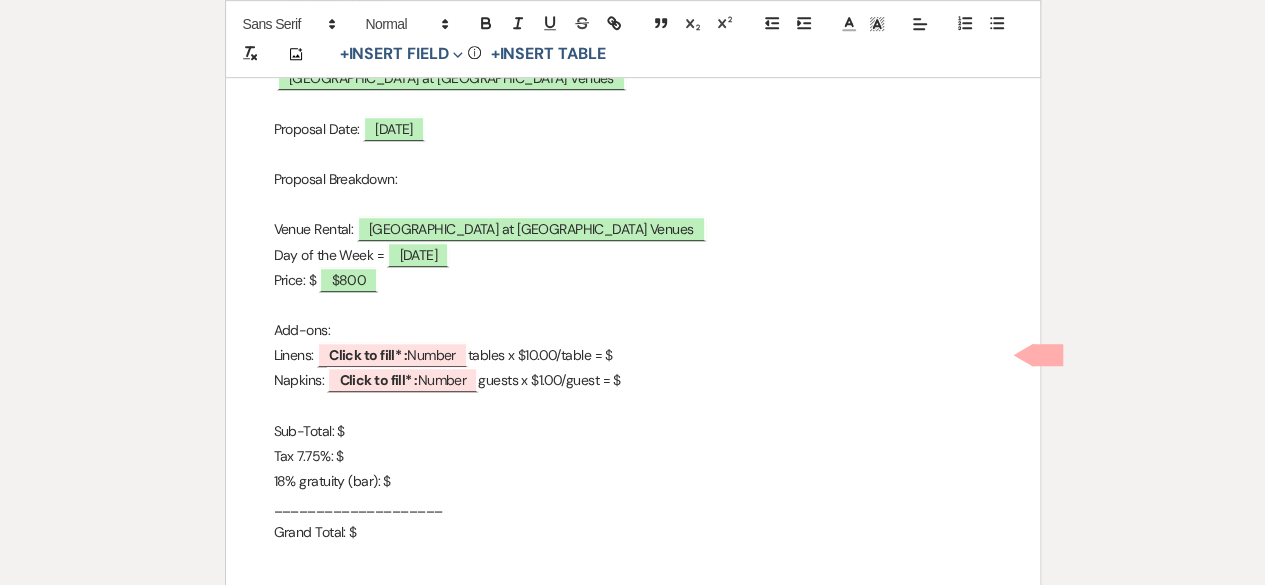 click on "City View Event Center Quote  26 Main Street, Toledo, OH 43605 419-345-3802 cassiey.forevermore@gmail.com _____________________________________________________________________________ Client Information: ﻿
Bashaer Jayyousi
﻿   ﻿
07/26/2025
﻿   ﻿
Engagement Party
﻿   ﻿
Grand Ballroom at City View Venues
﻿      Proposal Date:
7/13/25
Proposal Breakdown:  Venue Rental:  ﻿
Grand Ballroom at City View Venues
﻿   Day of the Week =
Saturday
Price: $
$800
Add-ons:  Linens:  ﻿
Click to fill* :
Number
﻿  tables x $10.00/table = $ Napkins:  ﻿
Click to fill* :
Number
﻿  guests x $1.00/guest = $ Sub-Total: $ Tax 7.75%: $ 18% gratuity (bar): $ Grand Total: $" at bounding box center (633, 194) 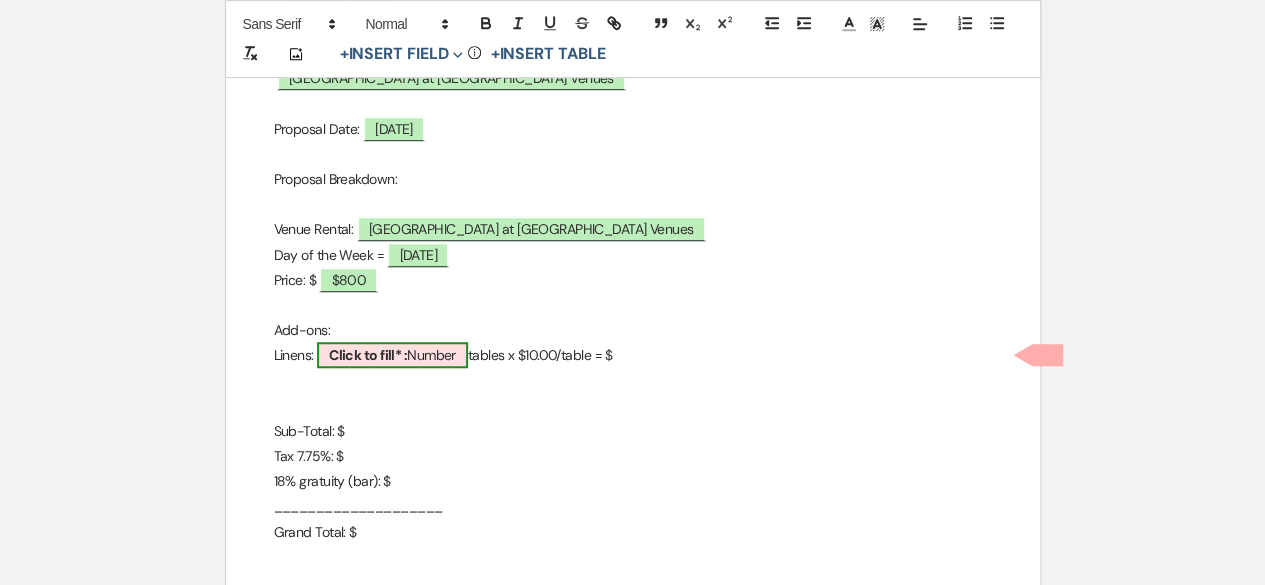 click on "Click to fill* :" at bounding box center (368, 355) 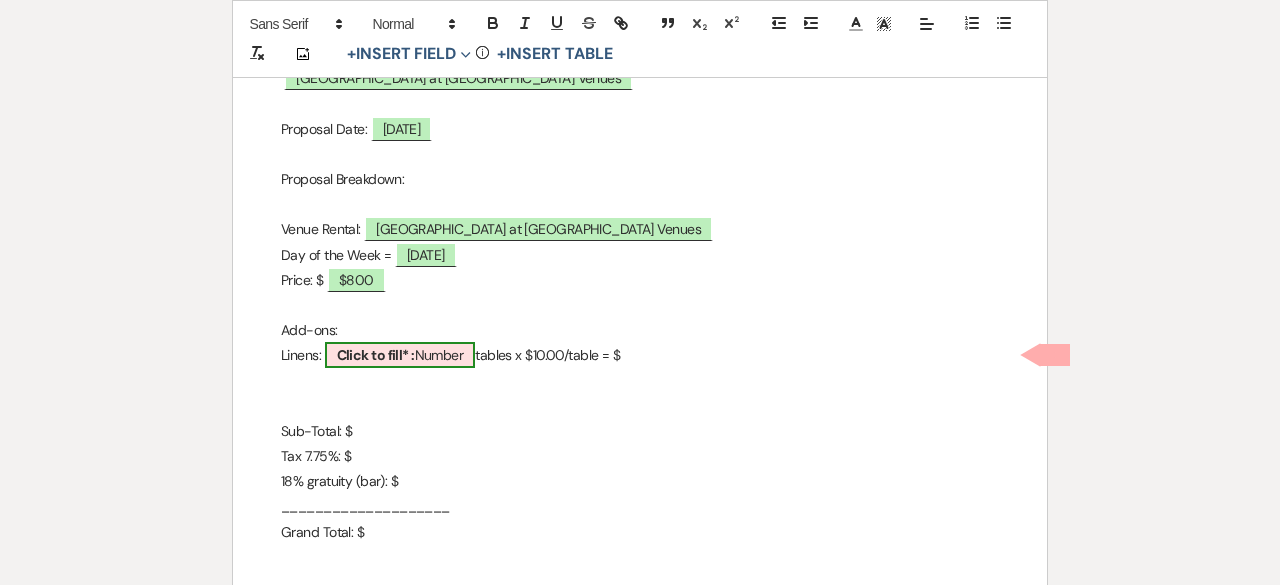 select on "owner" 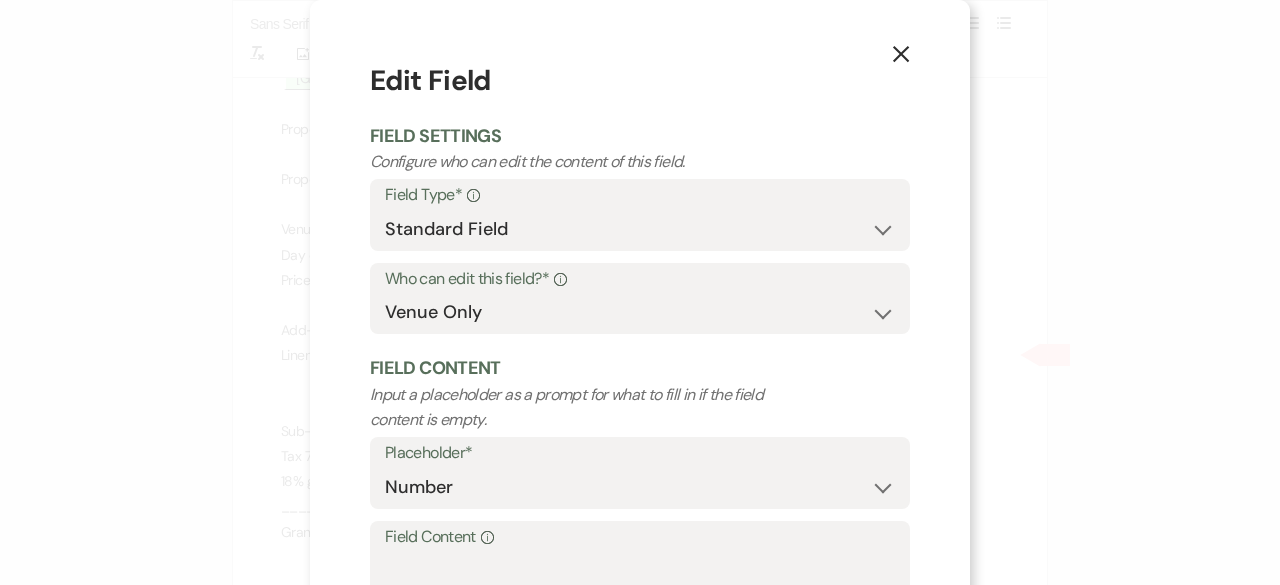 type 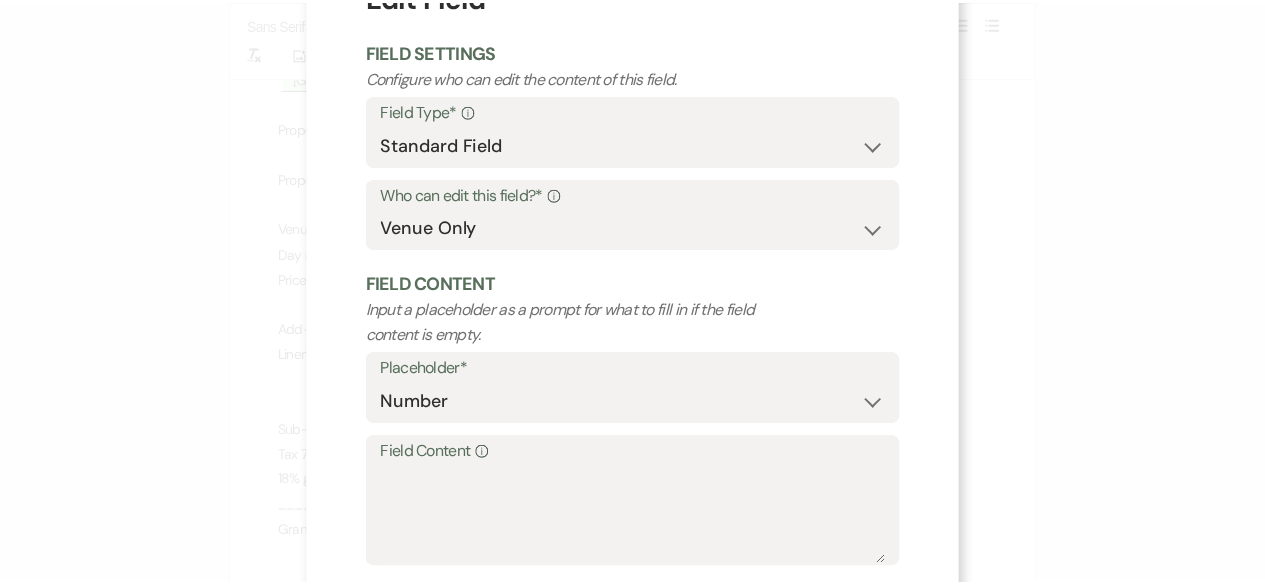 scroll, scrollTop: 190, scrollLeft: 0, axis: vertical 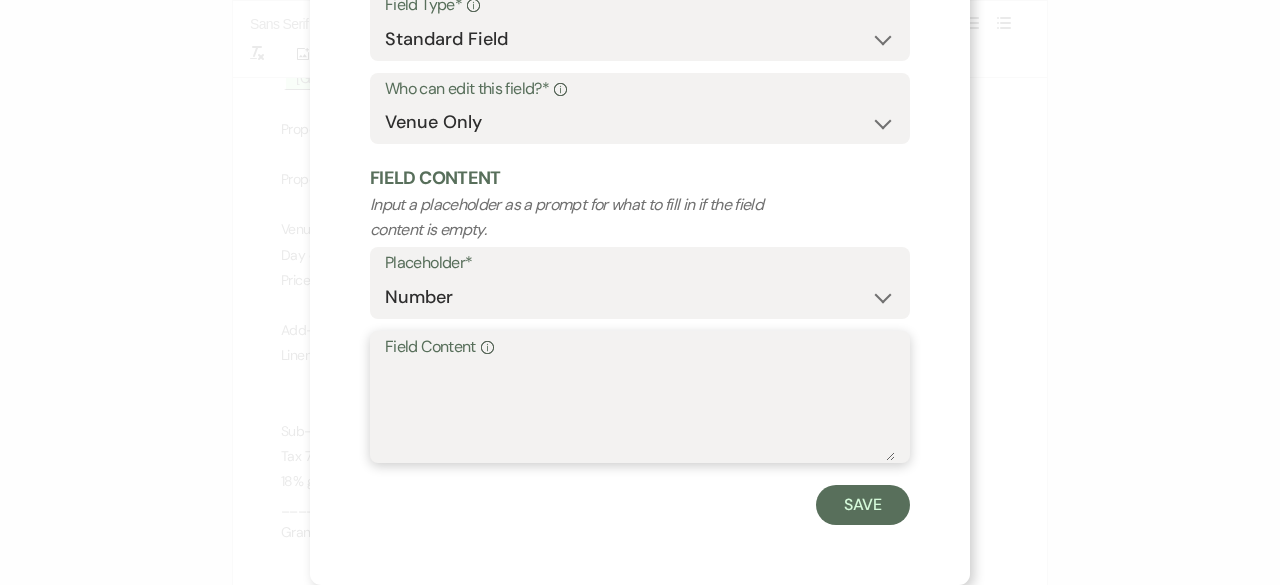 click on "Field Content Info" at bounding box center (640, 411) 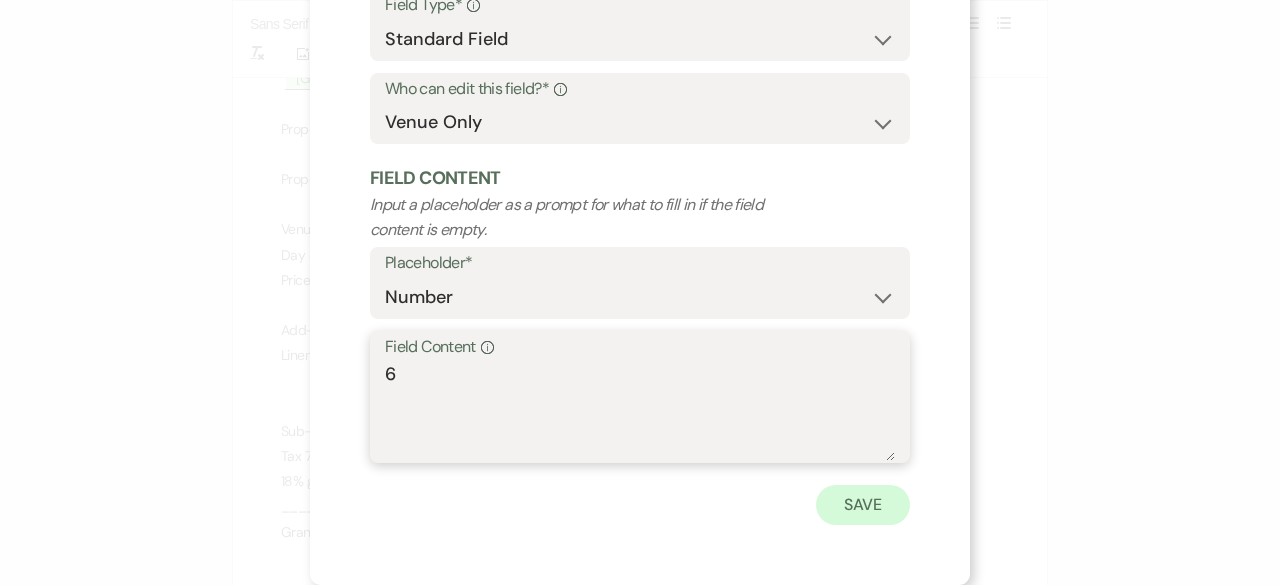 type on "6" 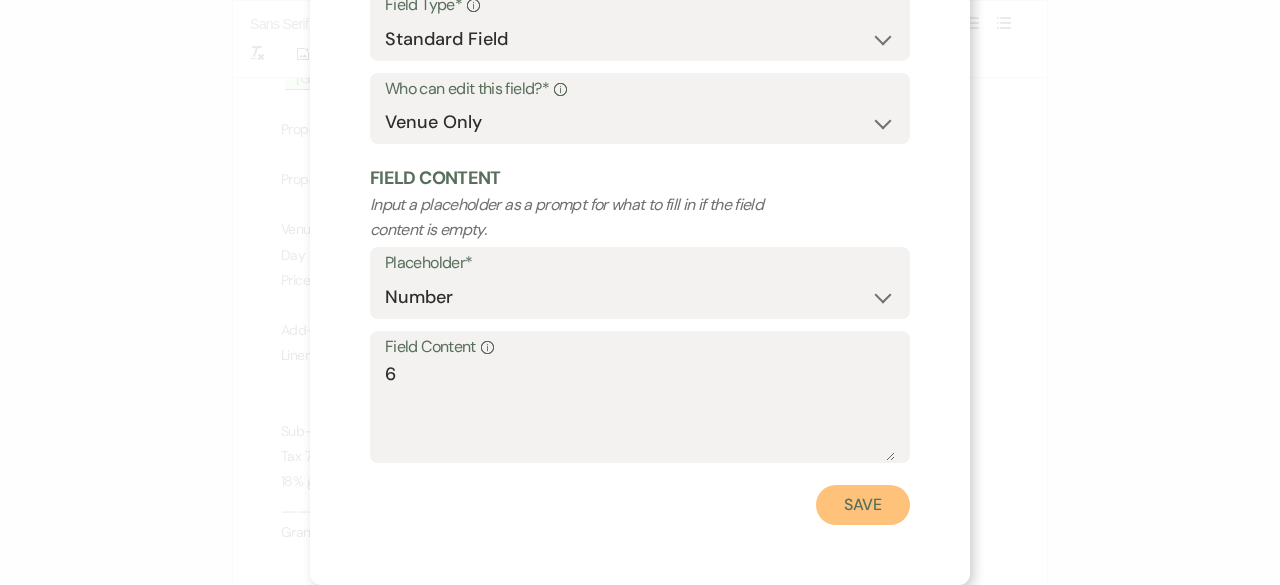 click on "Save" at bounding box center [863, 505] 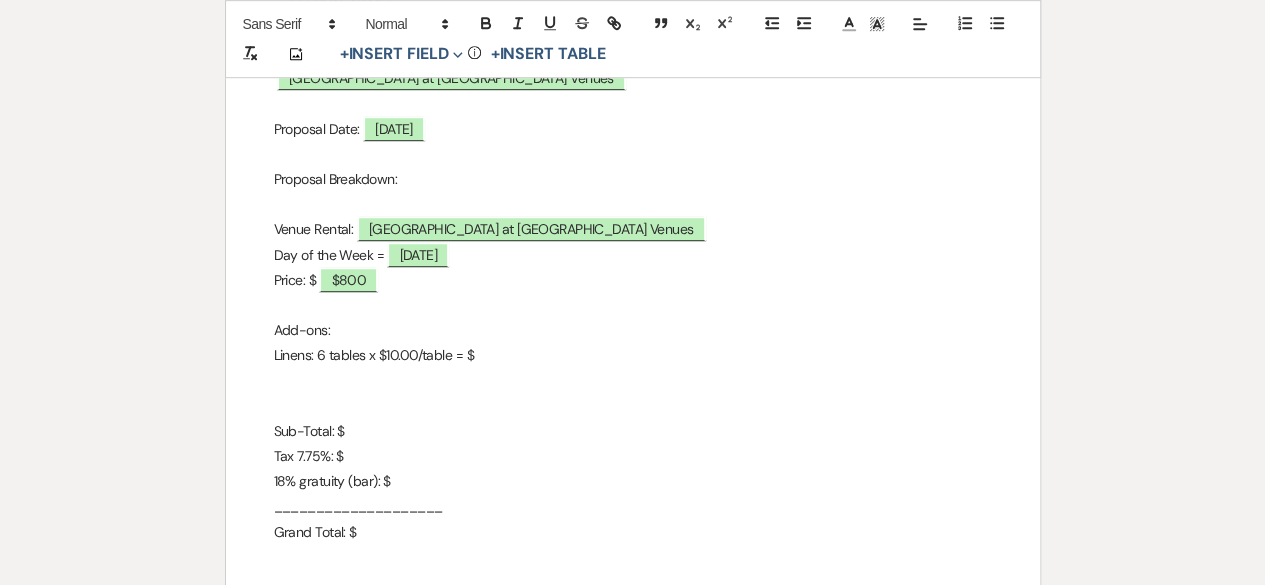 click on "Linens: 6 tables x $10.00/table = $" at bounding box center (633, 355) 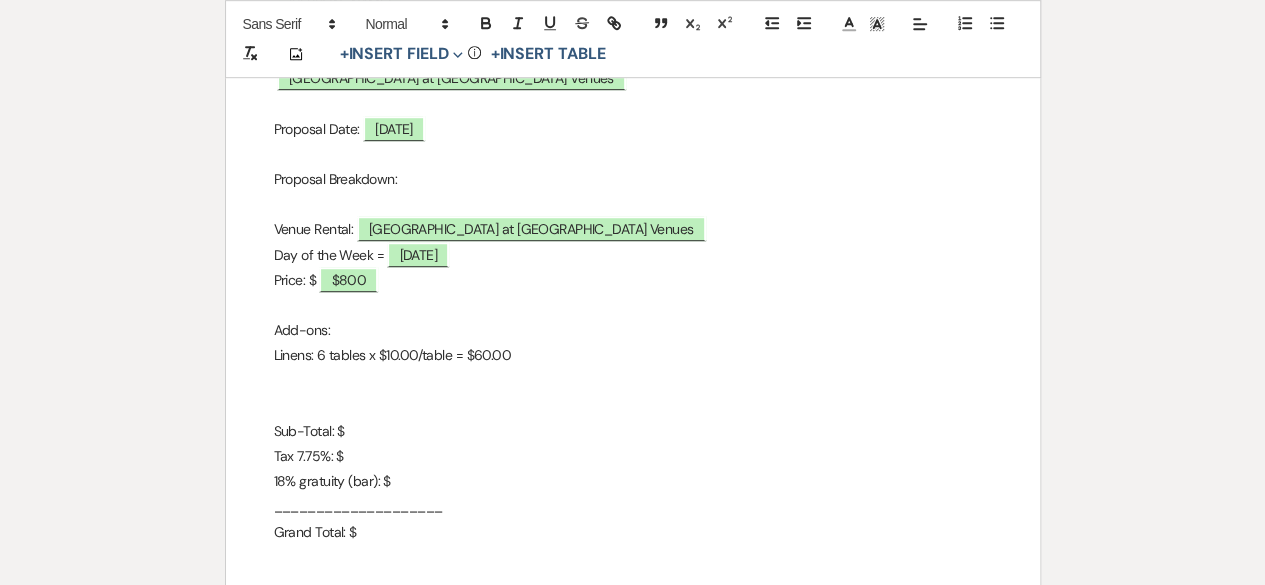 click on "Sub-Total: $" at bounding box center (633, 431) 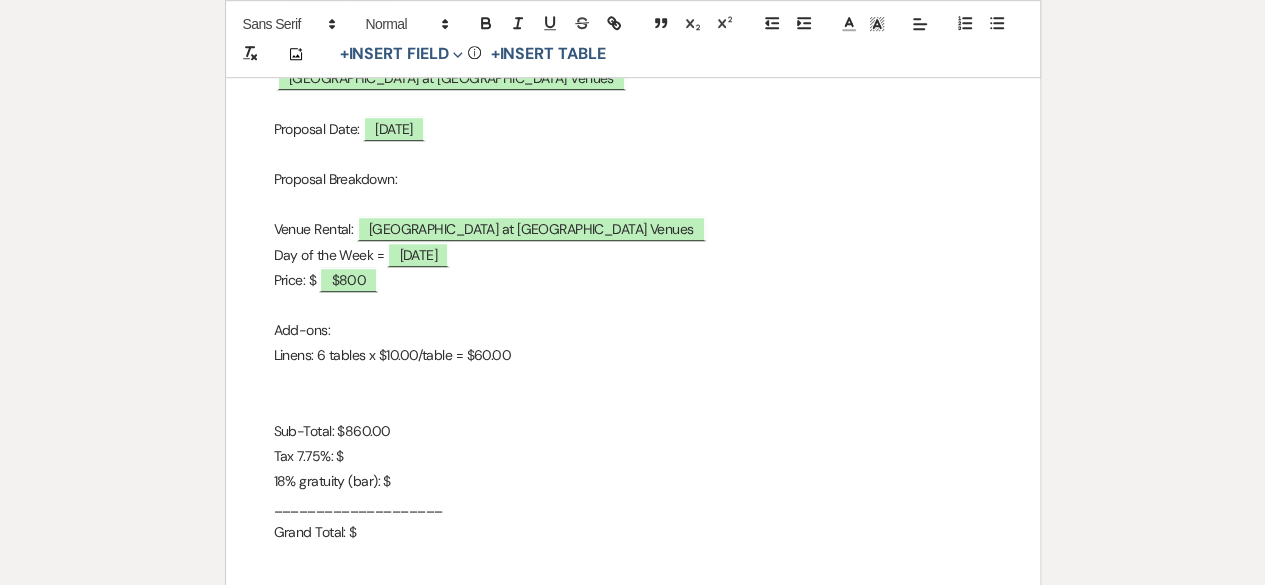 click on "Grand Total: $" at bounding box center [633, 532] 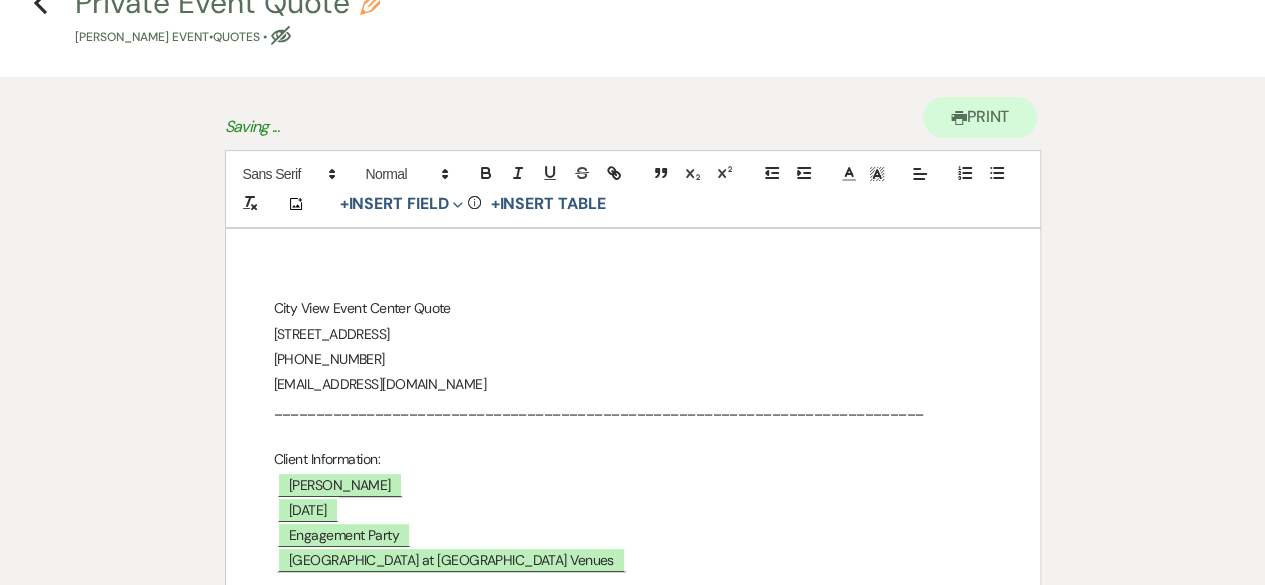 scroll, scrollTop: 0, scrollLeft: 0, axis: both 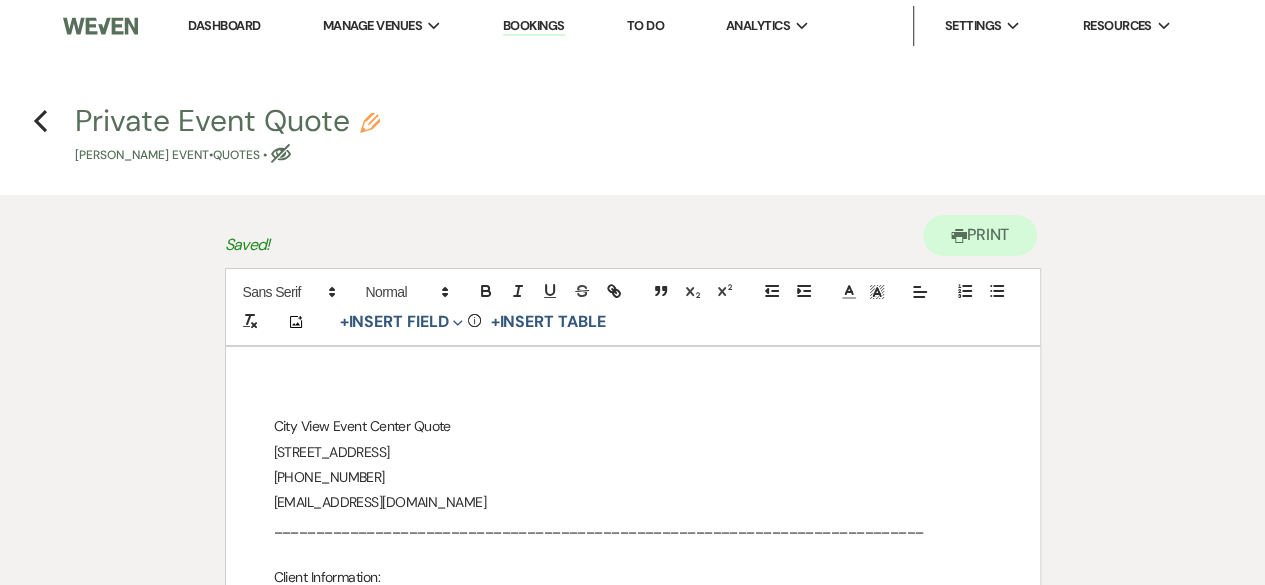 drag, startPoint x: 41, startPoint y: 127, endPoint x: 52, endPoint y: 133, distance: 12.529964 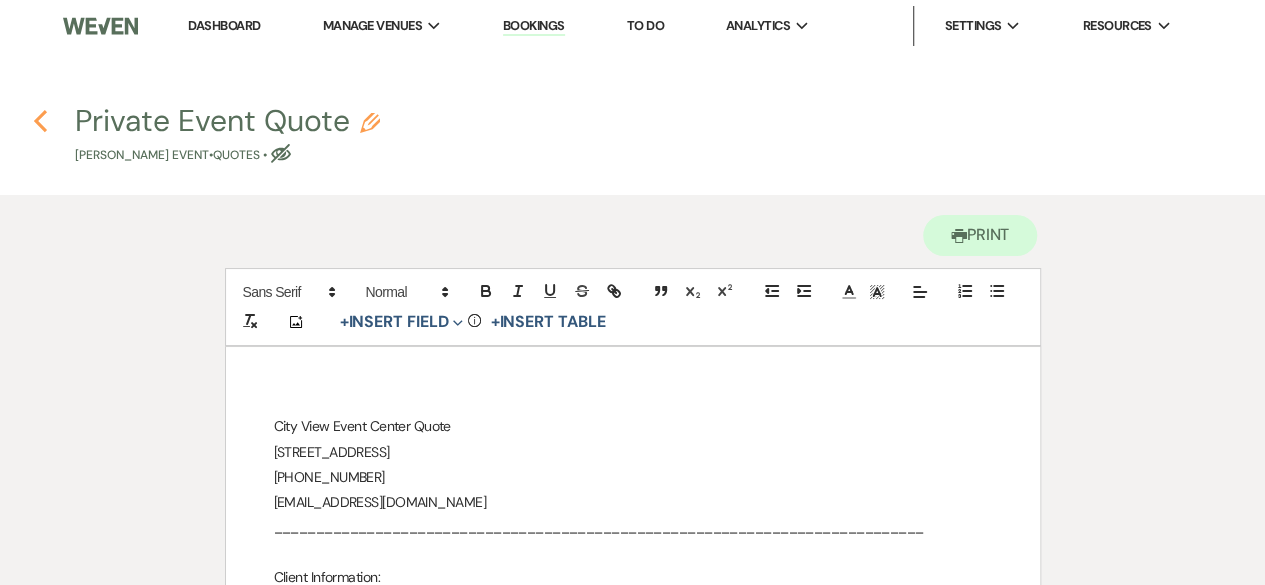 click 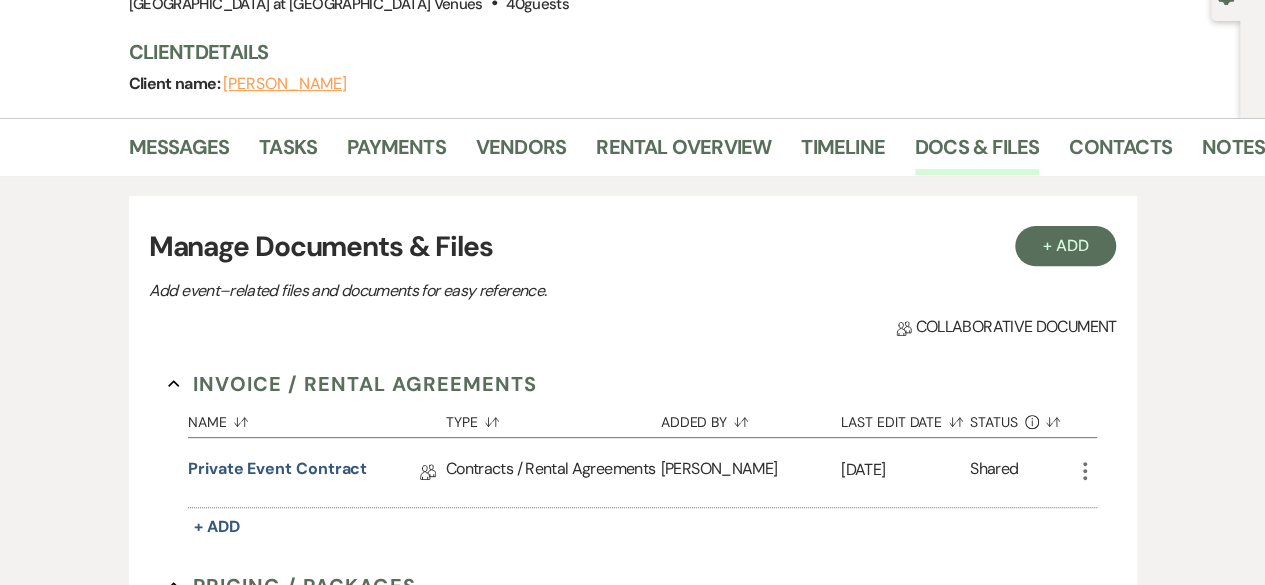 scroll, scrollTop: 0, scrollLeft: 0, axis: both 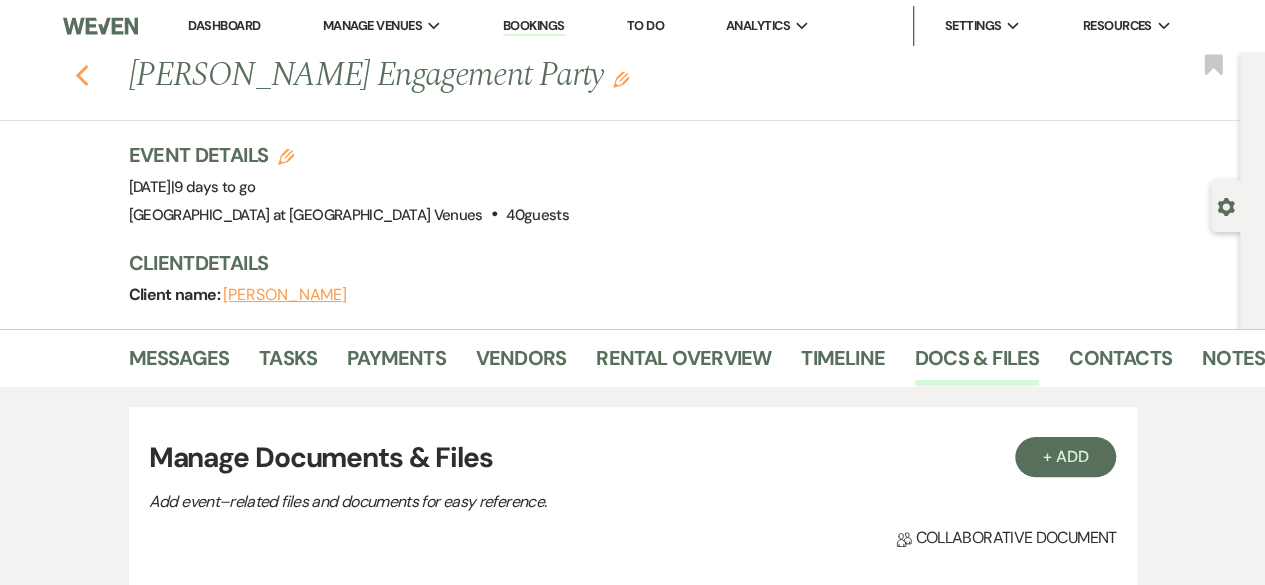 click on "Previous" 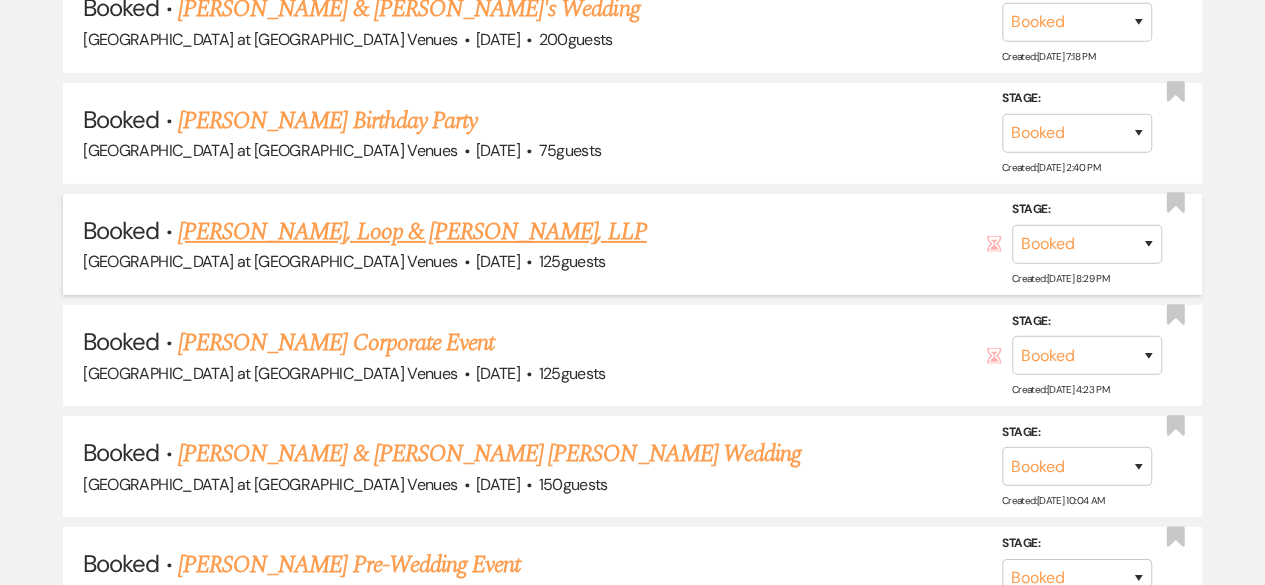 scroll, scrollTop: 3185, scrollLeft: 0, axis: vertical 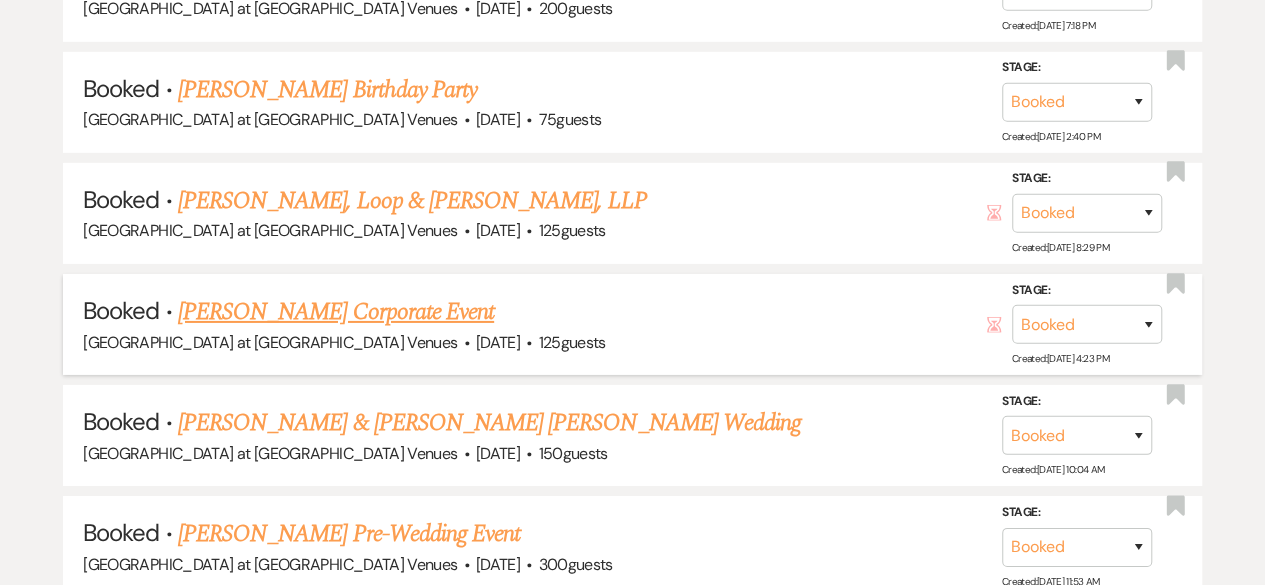 click on "[PERSON_NAME] Corporate Event" at bounding box center [336, 312] 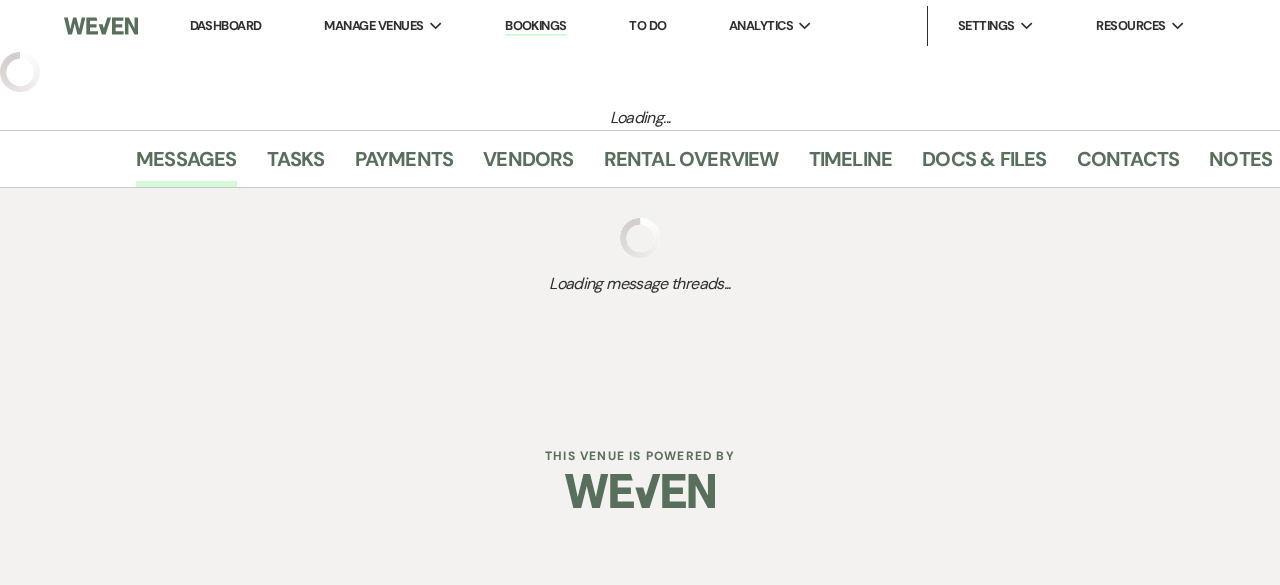 select on "6" 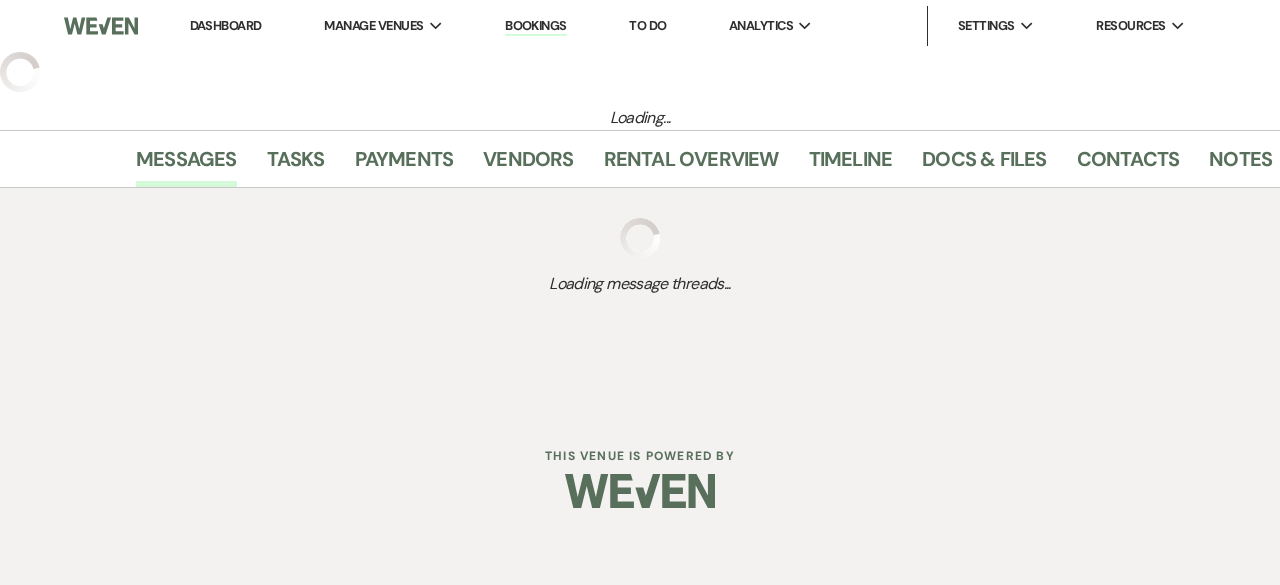 select on "9" 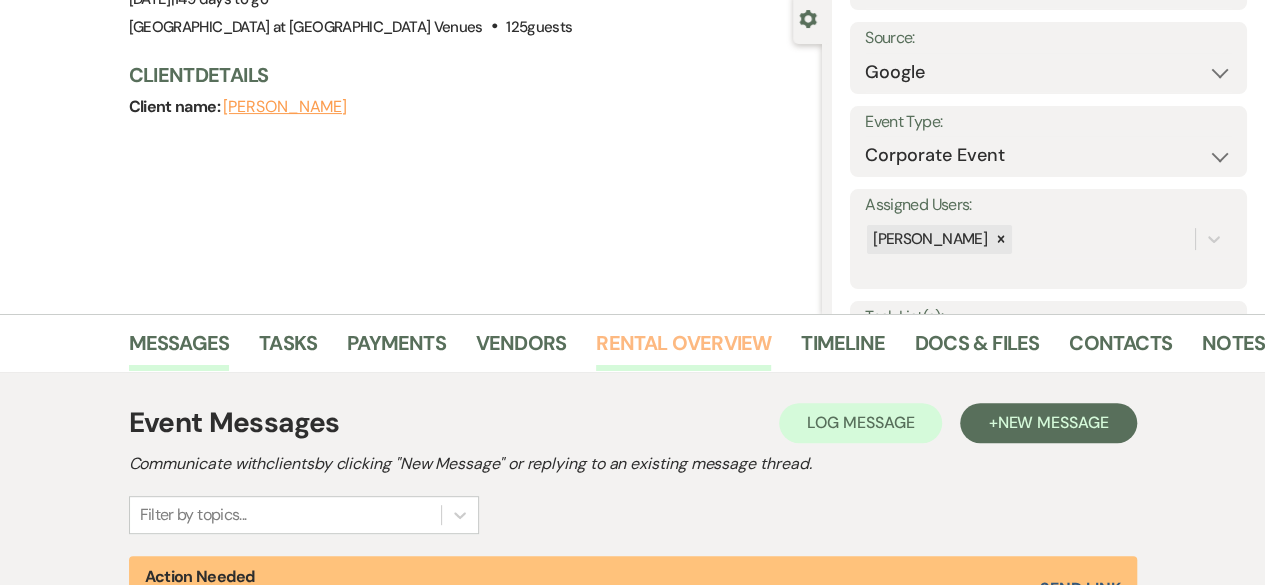scroll, scrollTop: 300, scrollLeft: 0, axis: vertical 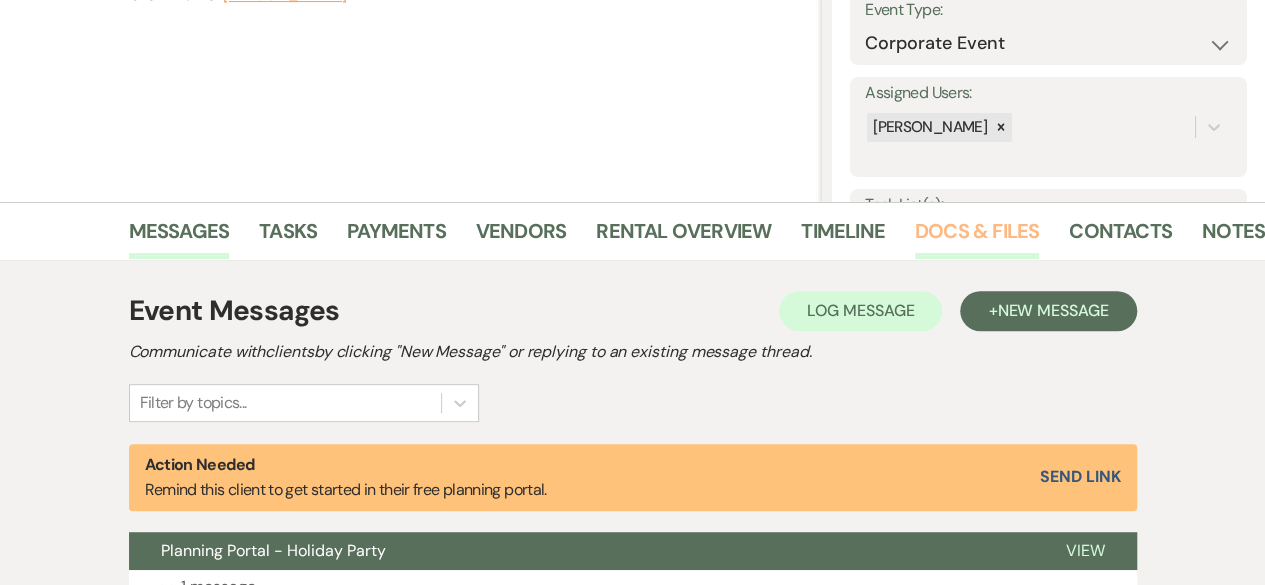 click on "Docs & Files" at bounding box center (977, 237) 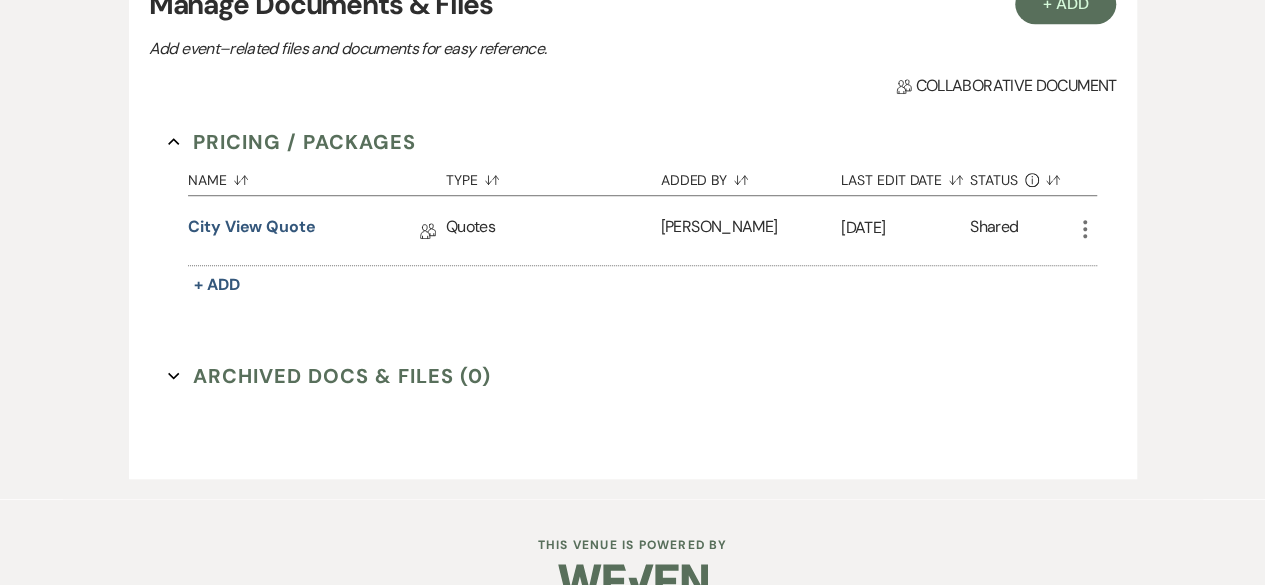 scroll, scrollTop: 668, scrollLeft: 0, axis: vertical 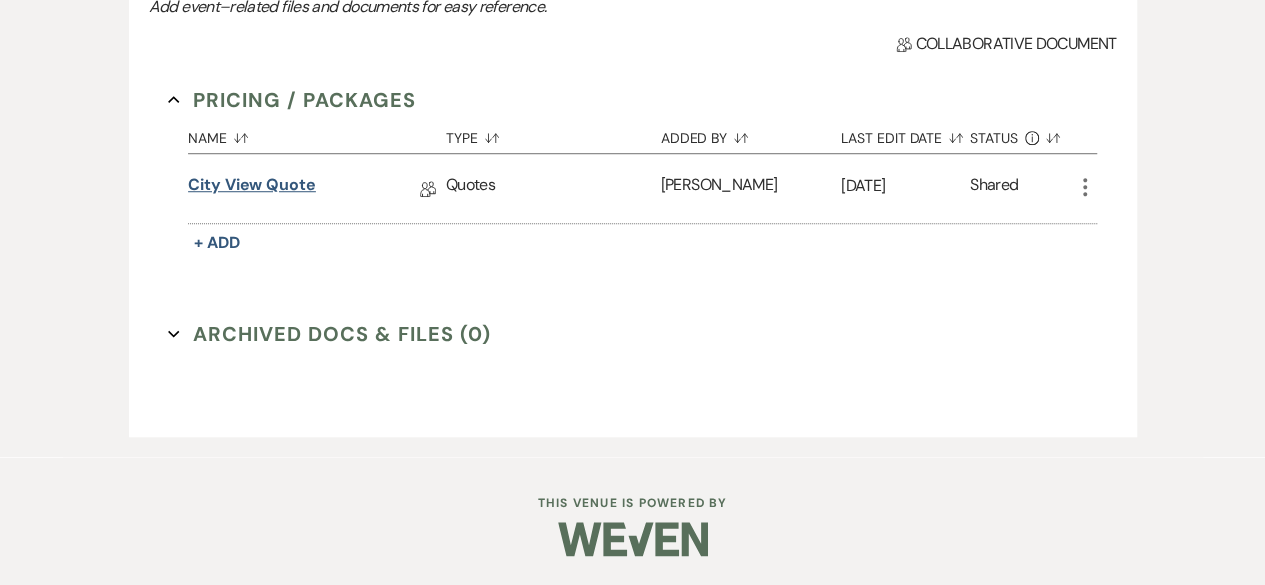 click on "City View Quote" at bounding box center (252, 188) 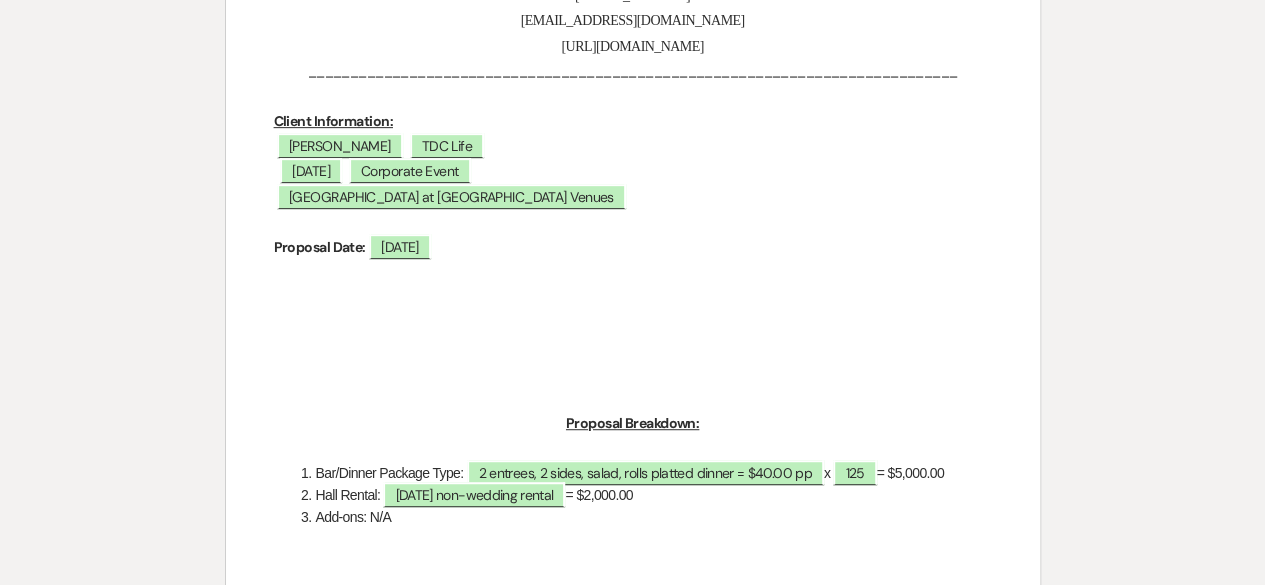scroll, scrollTop: 700, scrollLeft: 0, axis: vertical 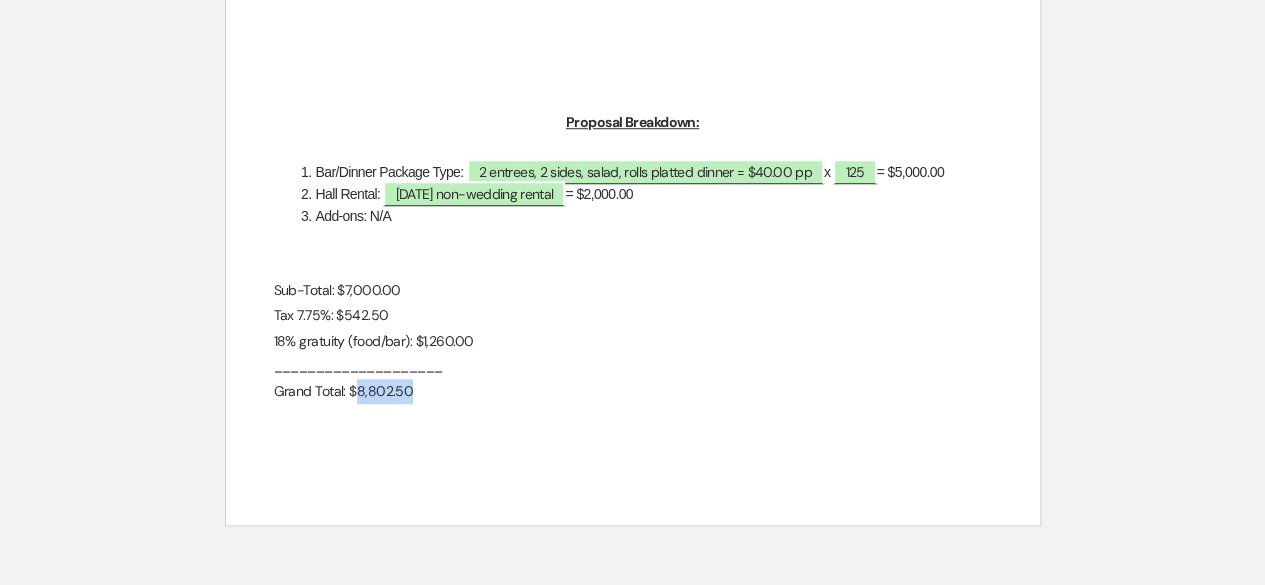 drag, startPoint x: 353, startPoint y: 395, endPoint x: 428, endPoint y: 401, distance: 75.23962 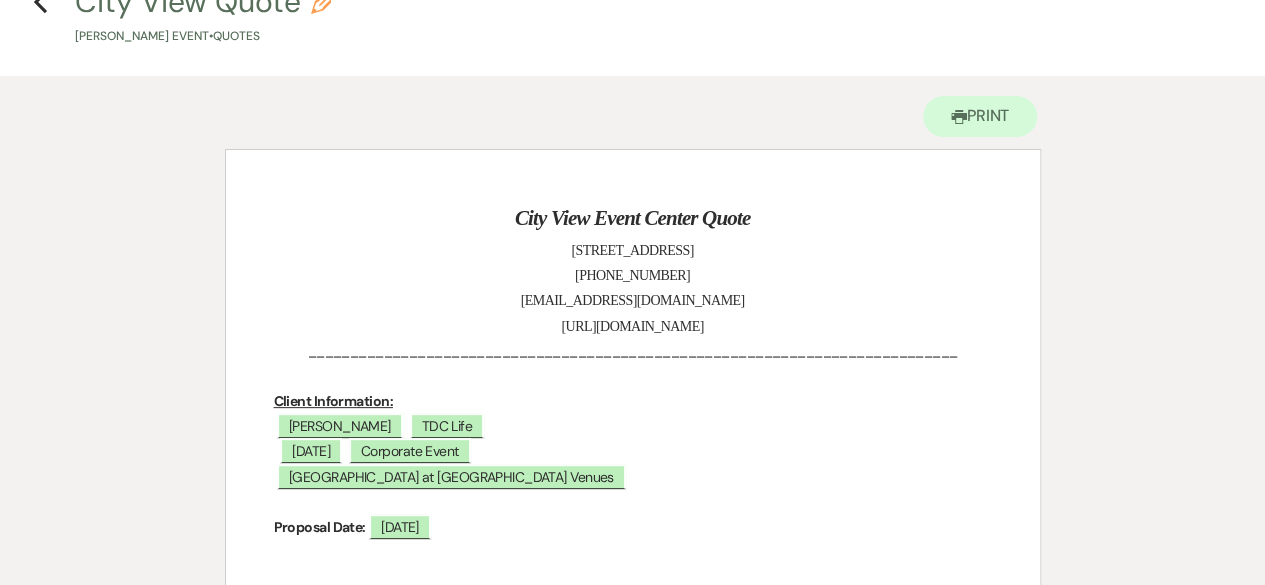 scroll, scrollTop: 0, scrollLeft: 0, axis: both 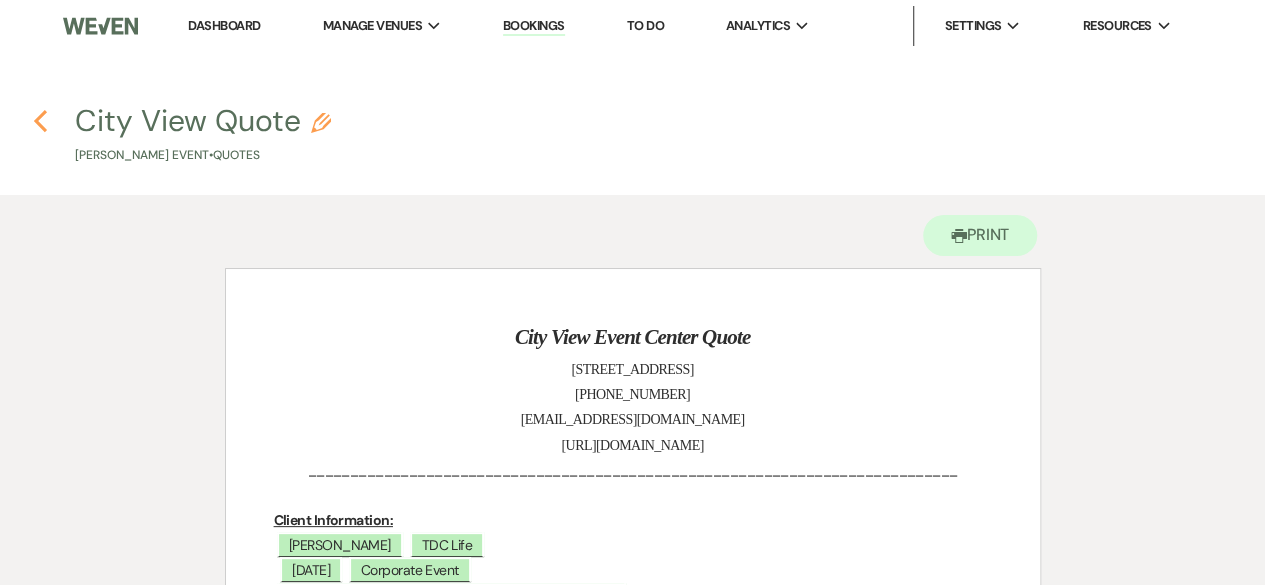click 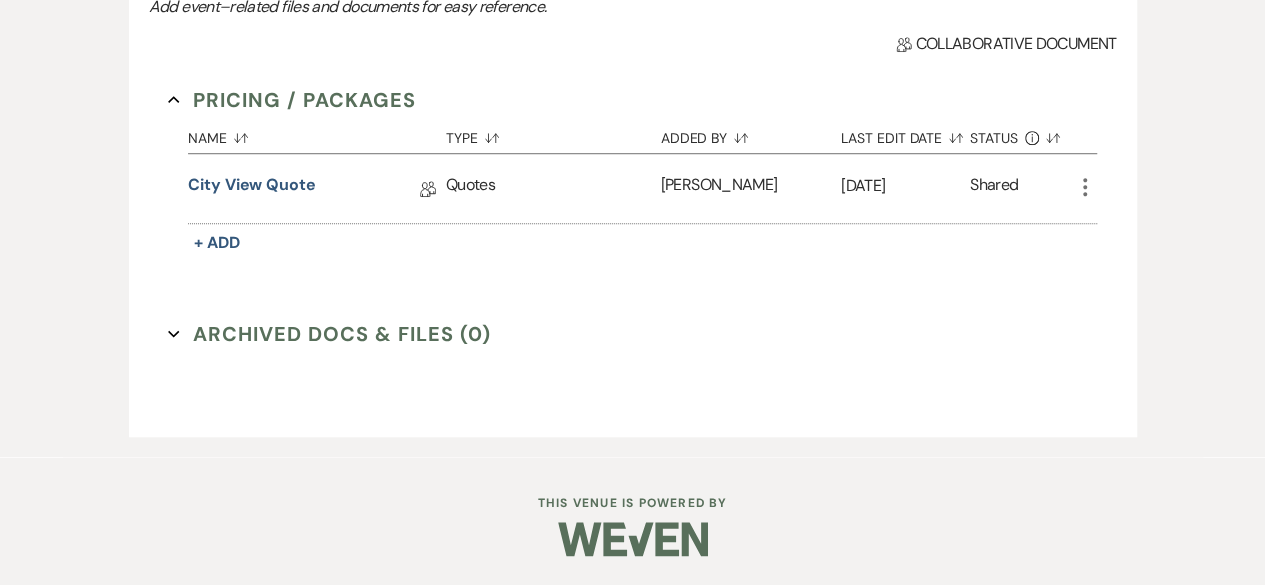 scroll, scrollTop: 268, scrollLeft: 0, axis: vertical 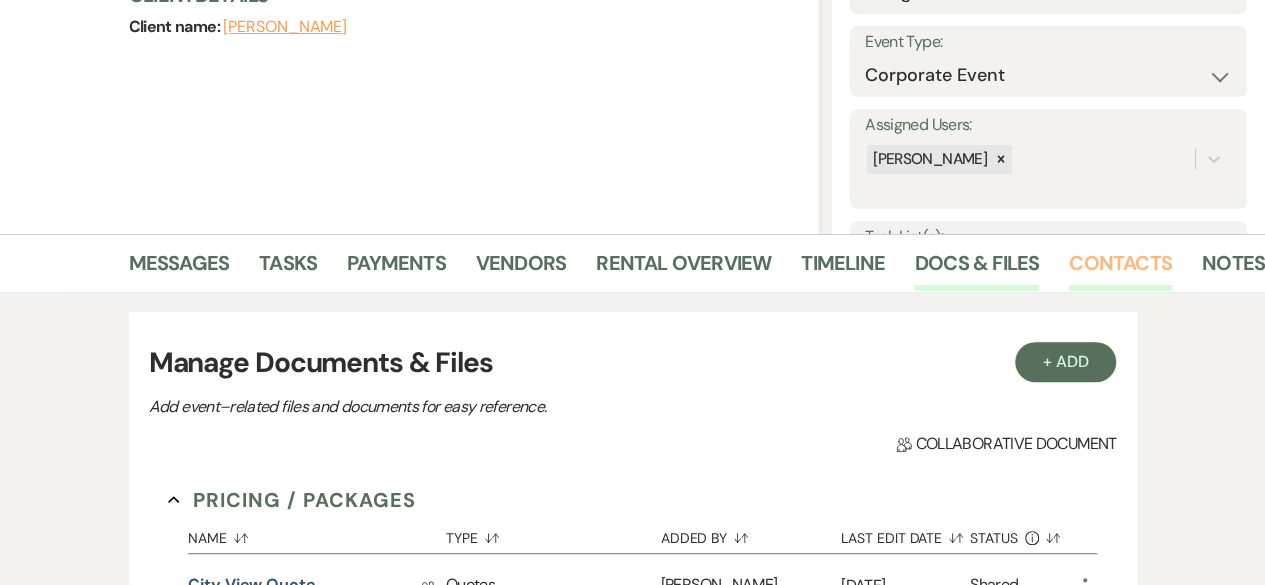 click on "Contacts" at bounding box center (1120, 269) 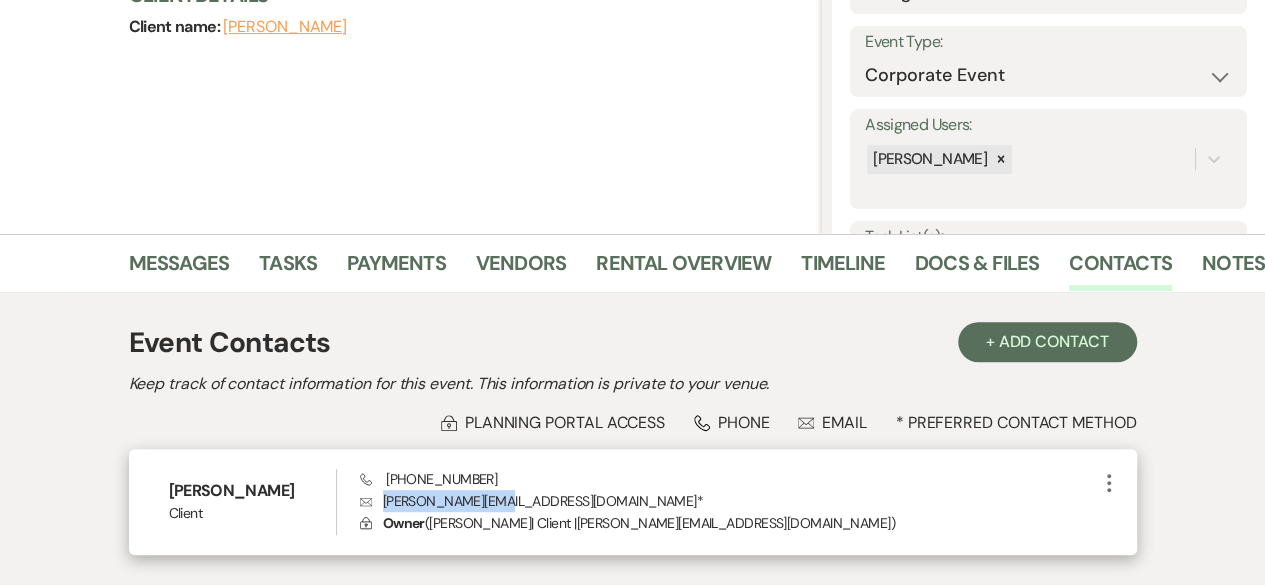 drag, startPoint x: 384, startPoint y: 506, endPoint x: 496, endPoint y: 503, distance: 112.04017 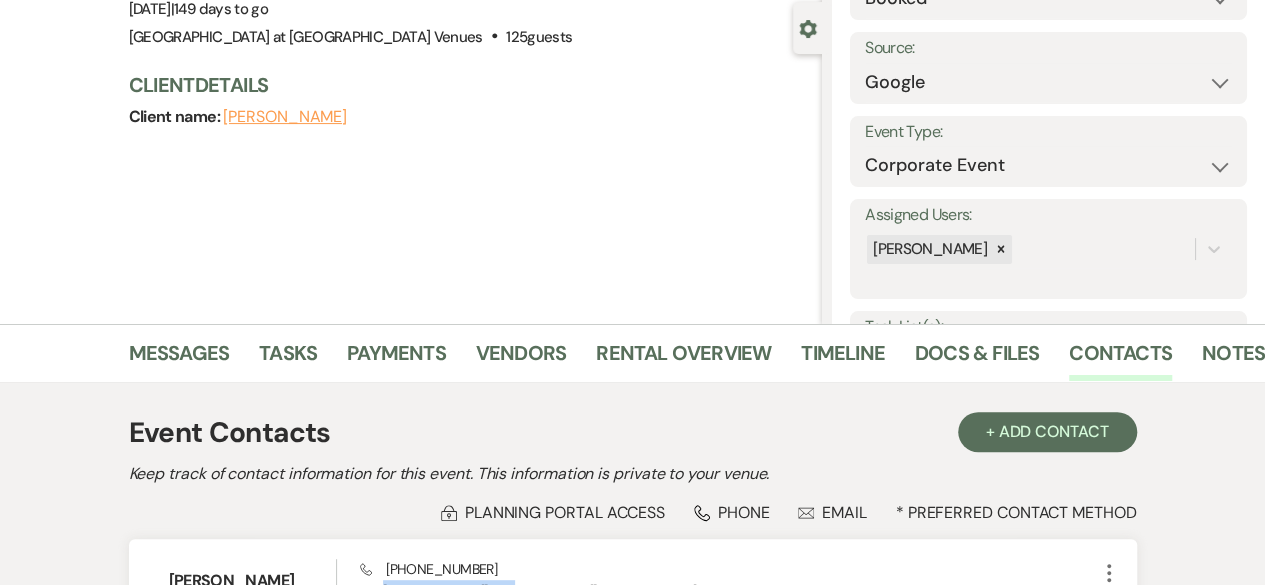 scroll, scrollTop: 0, scrollLeft: 0, axis: both 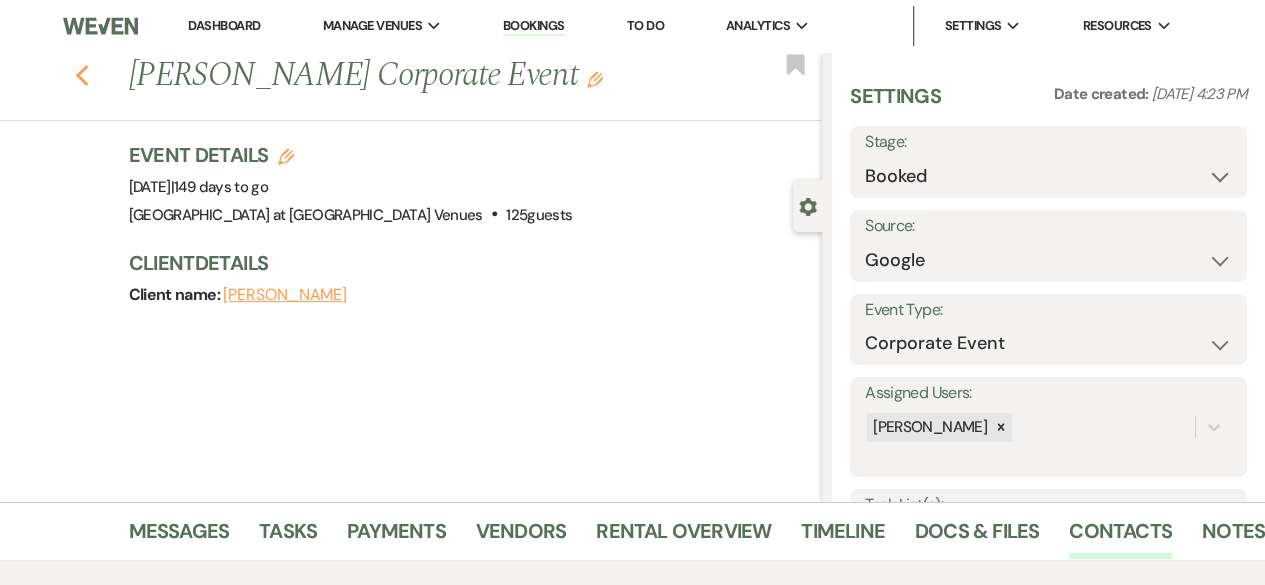 click on "Previous" 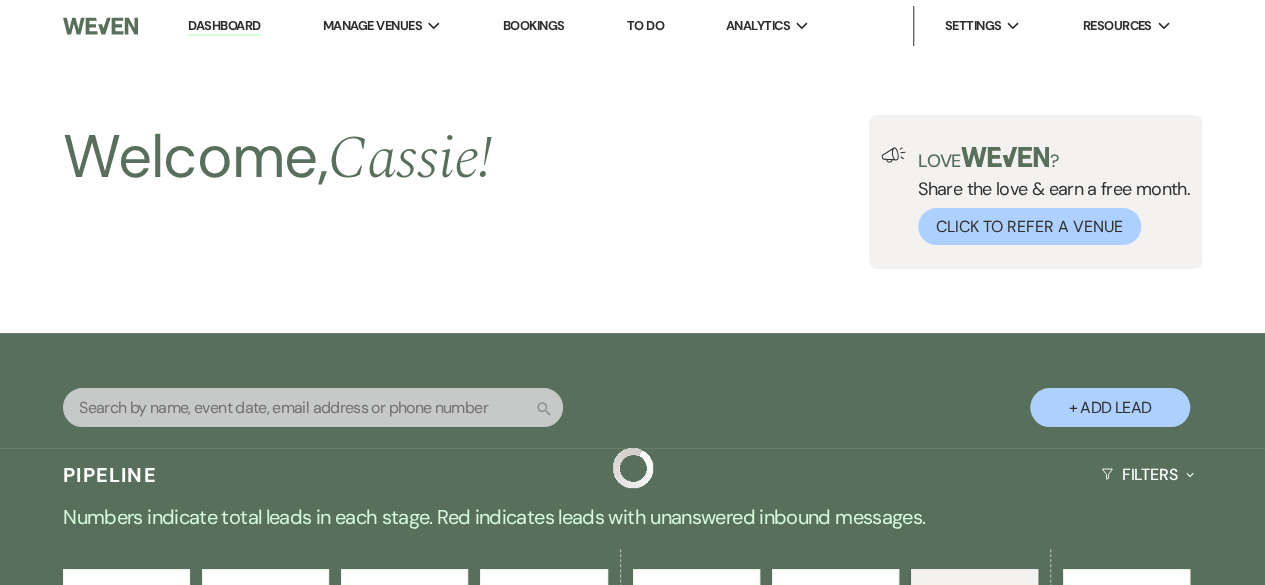 scroll, scrollTop: 3185, scrollLeft: 0, axis: vertical 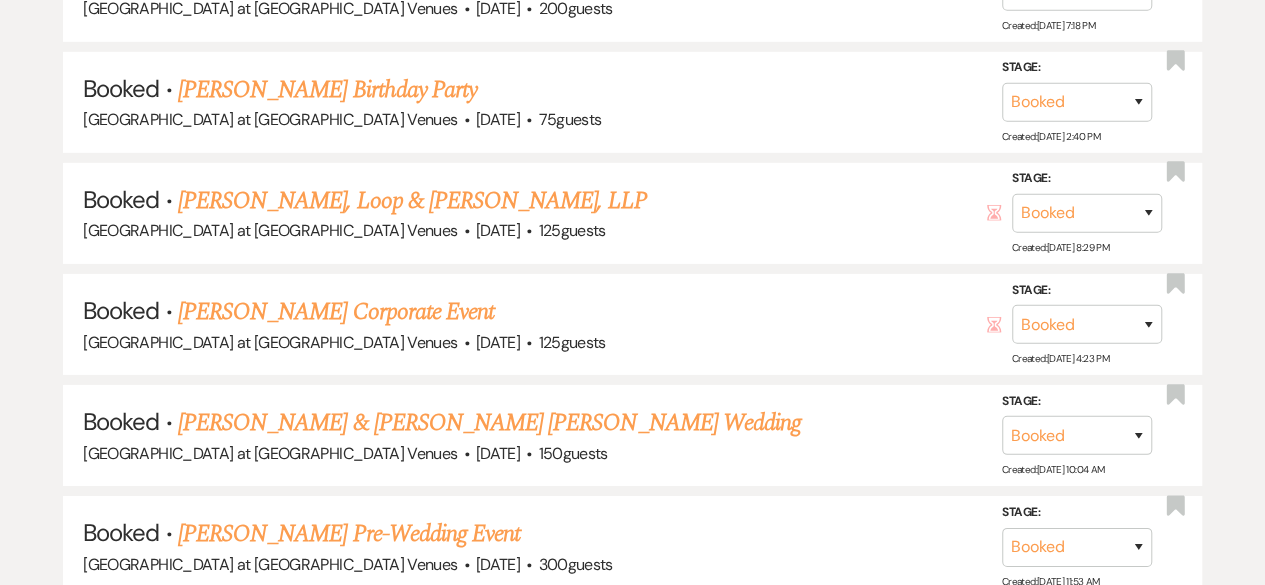 click on "[PERSON_NAME] Birthday Party" at bounding box center [327, 90] 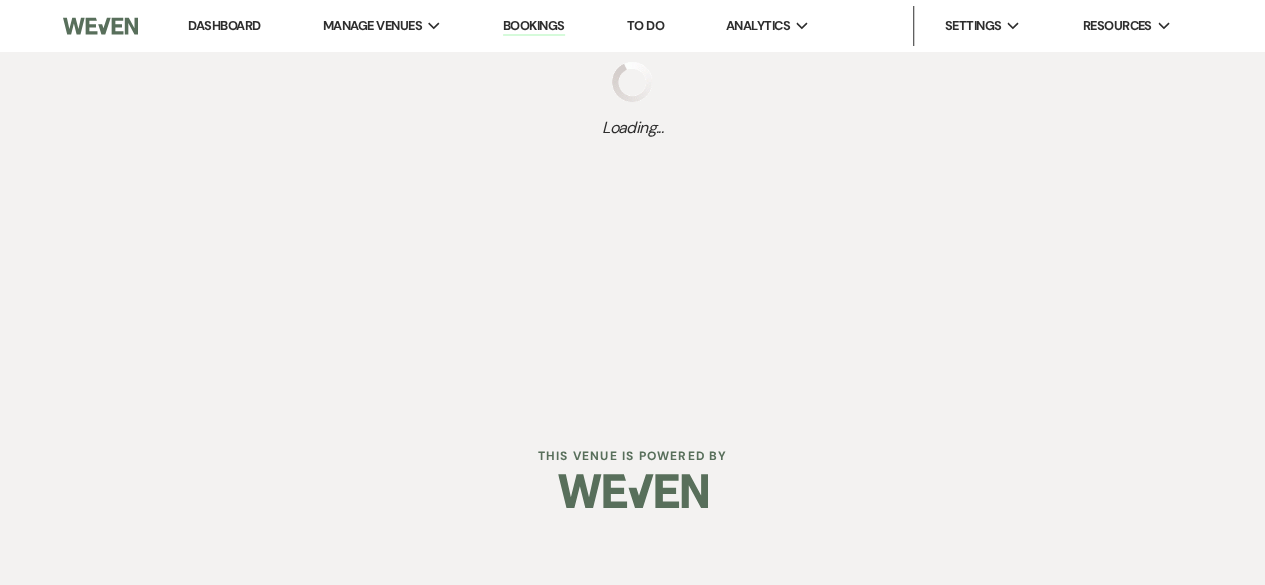 scroll, scrollTop: 0, scrollLeft: 0, axis: both 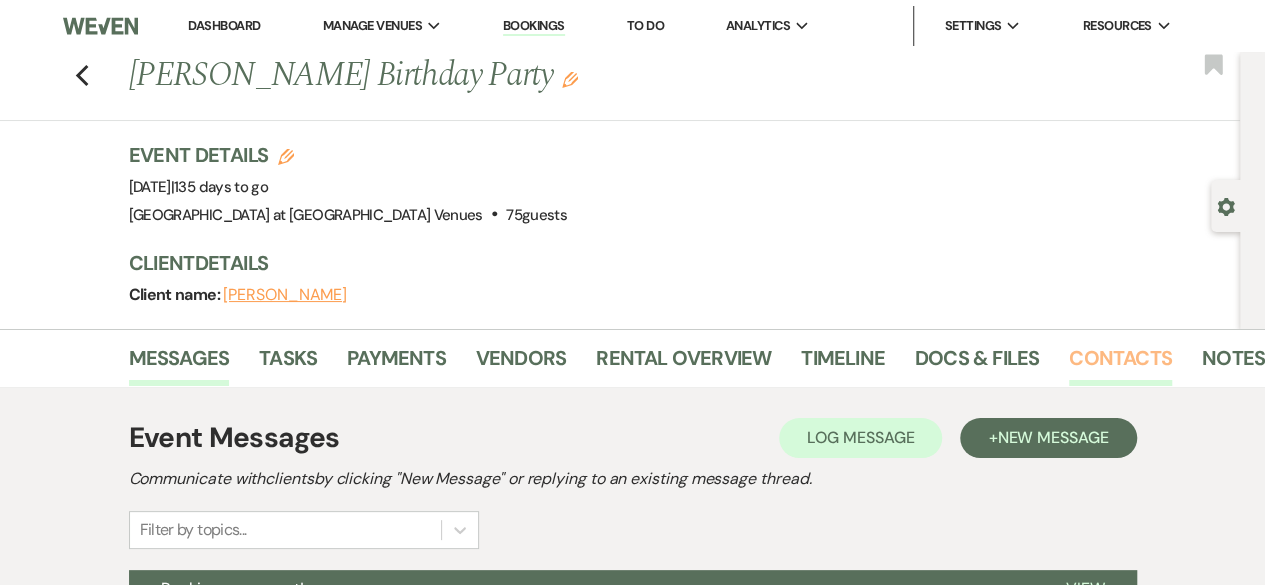 click on "Contacts" at bounding box center (1120, 364) 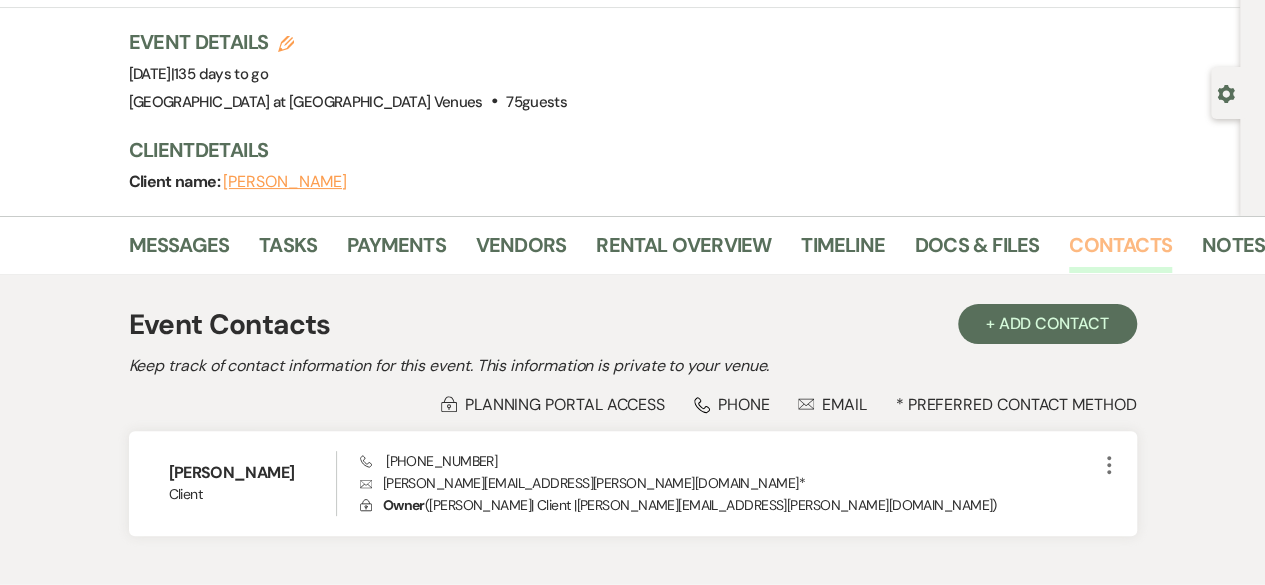 scroll, scrollTop: 240, scrollLeft: 0, axis: vertical 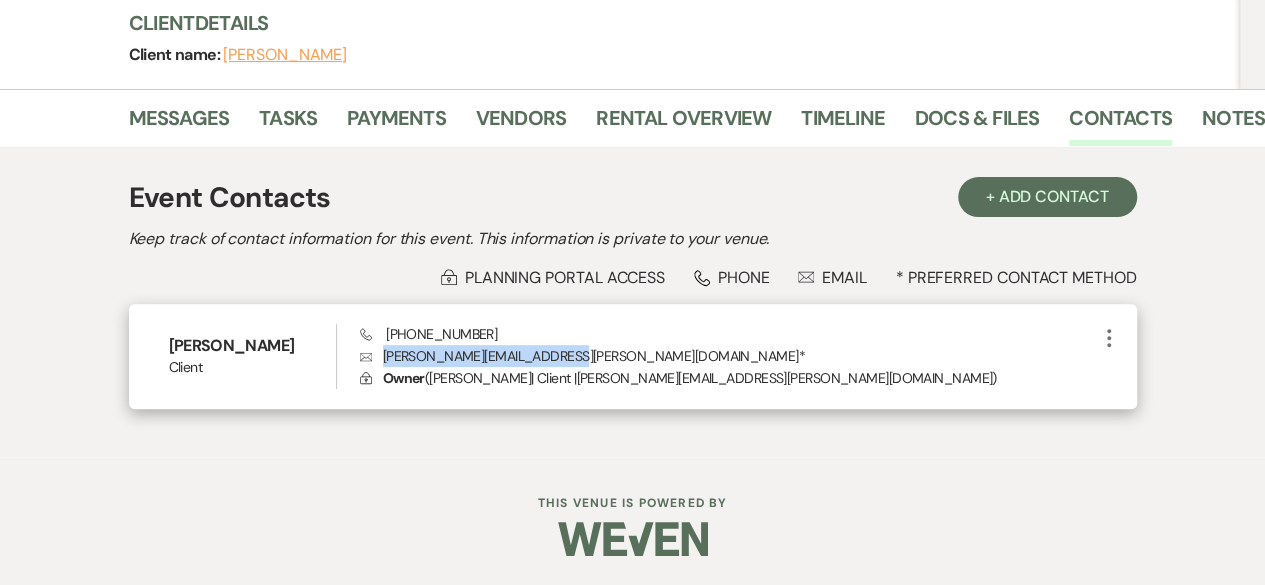 drag, startPoint x: 382, startPoint y: 357, endPoint x: 570, endPoint y: 345, distance: 188.38258 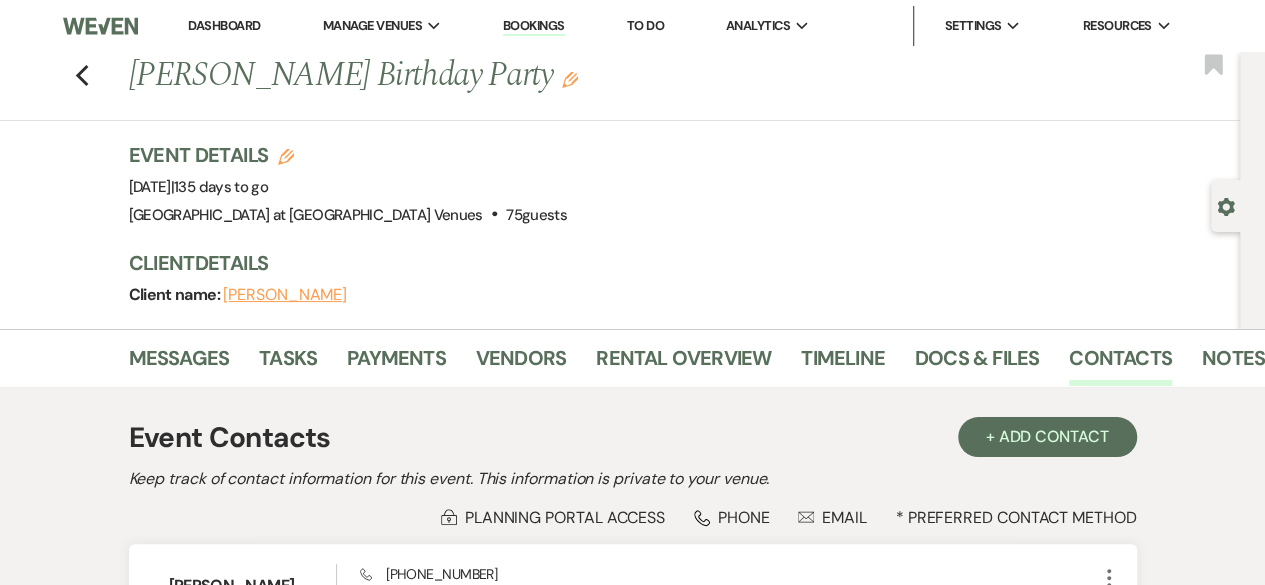 scroll, scrollTop: 0, scrollLeft: 0, axis: both 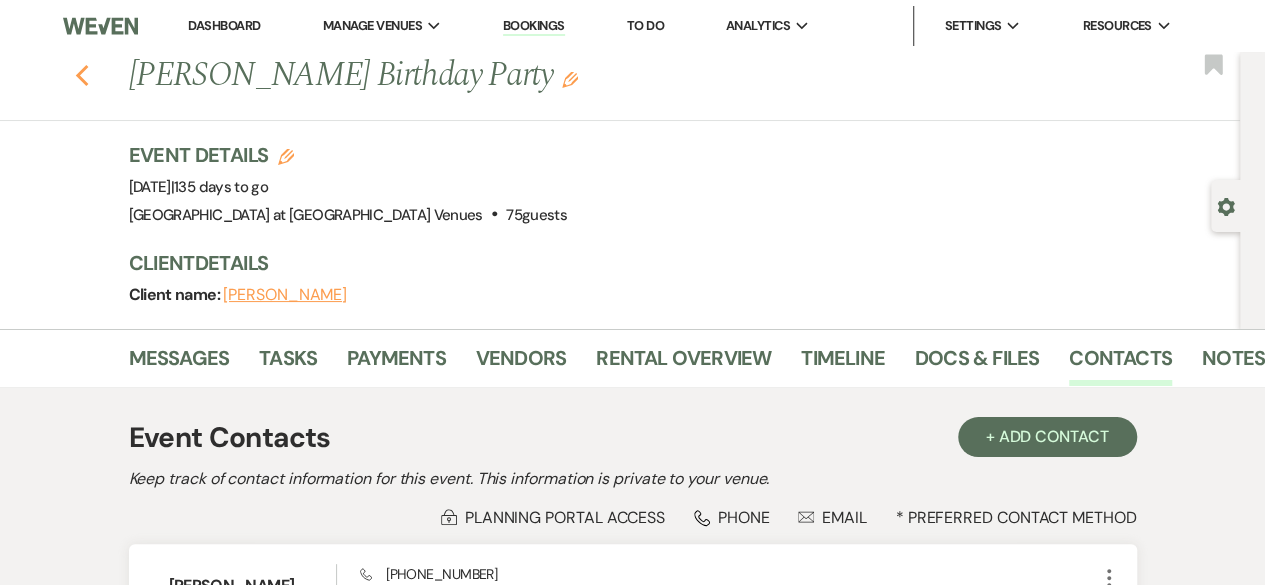 click on "Previous" 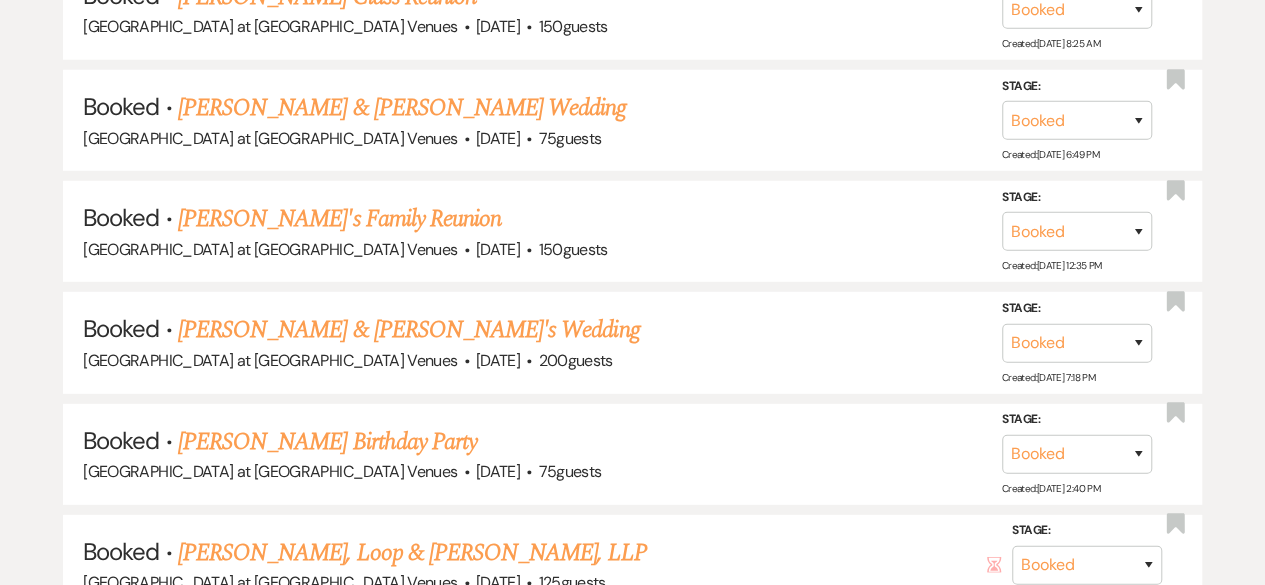 scroll, scrollTop: 2785, scrollLeft: 0, axis: vertical 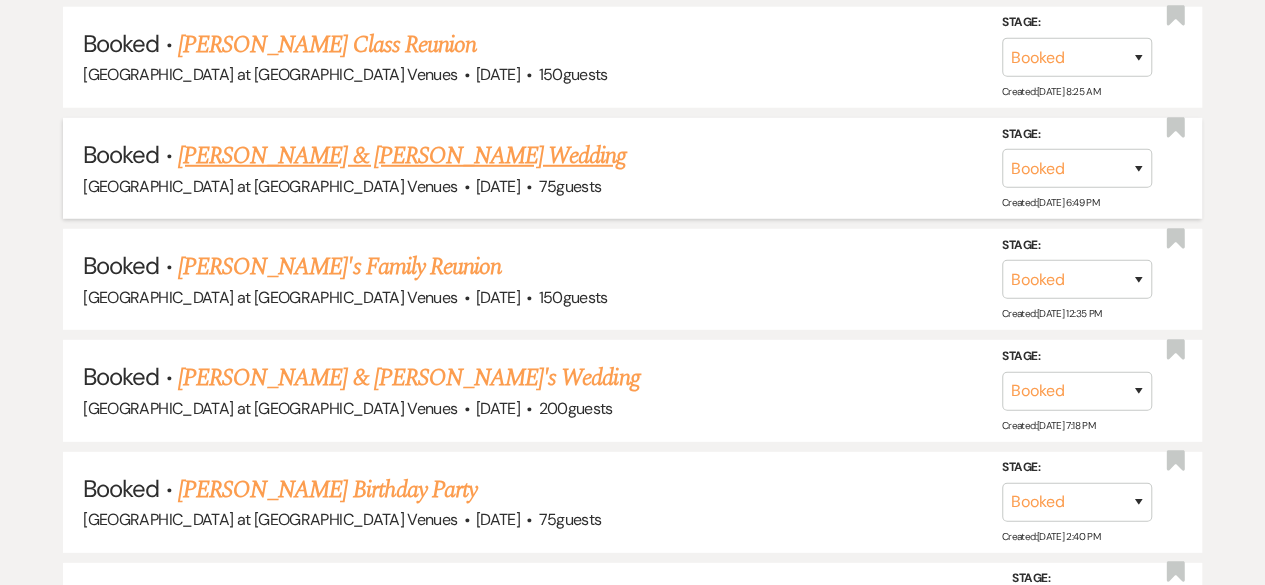 click on "[PERSON_NAME] & [PERSON_NAME] Wedding" at bounding box center (402, 156) 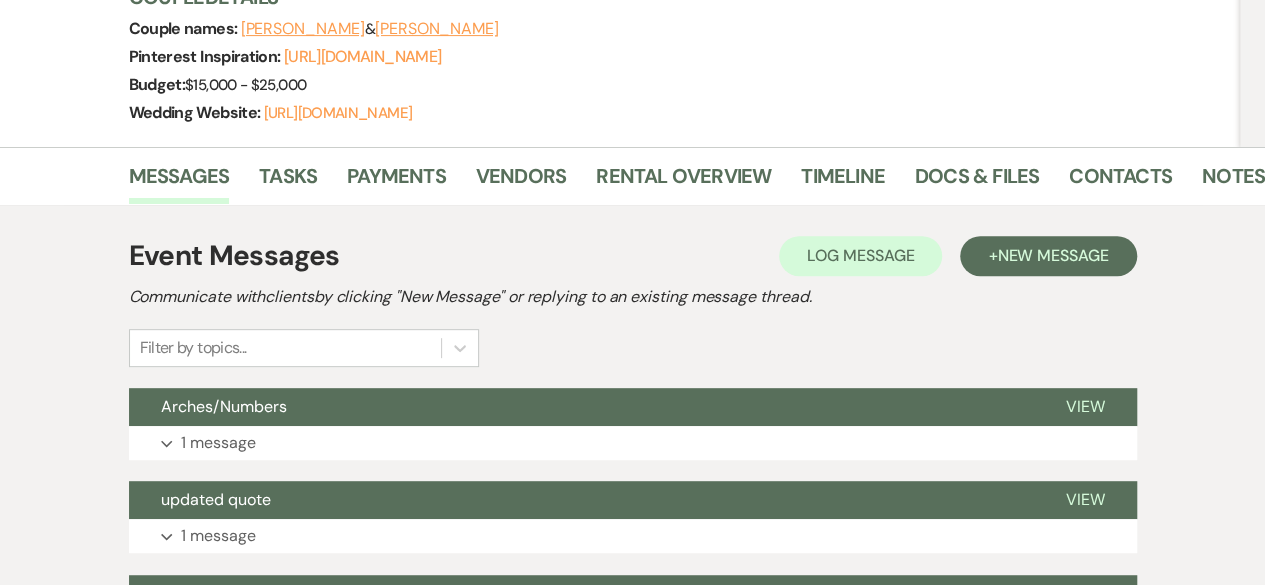 scroll, scrollTop: 300, scrollLeft: 0, axis: vertical 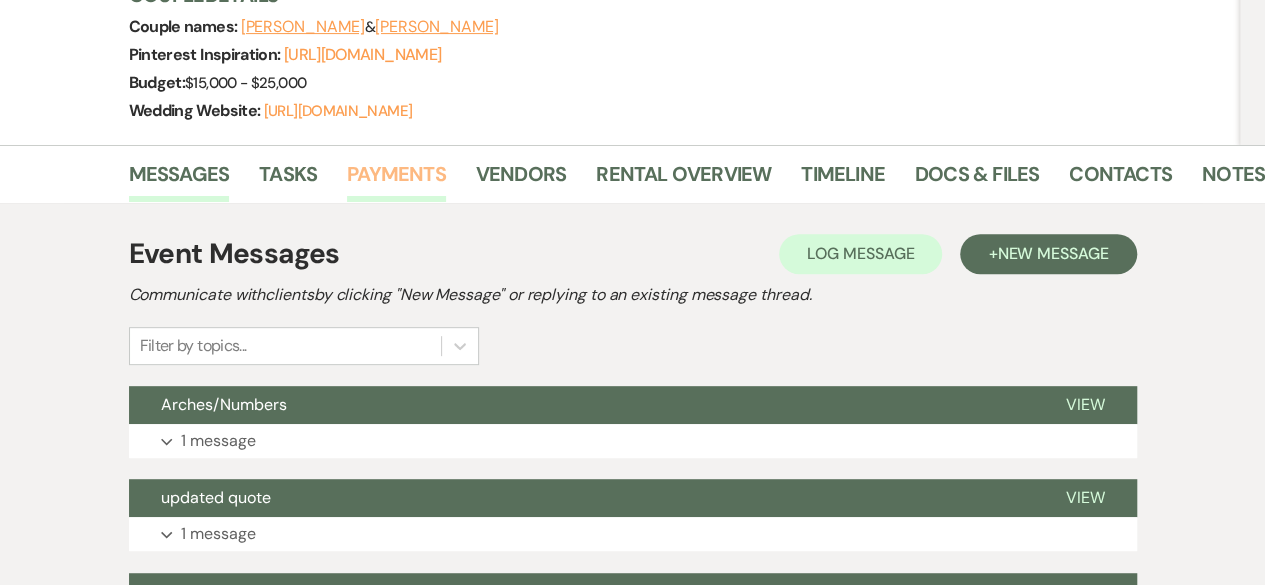 click on "Payments" at bounding box center [396, 180] 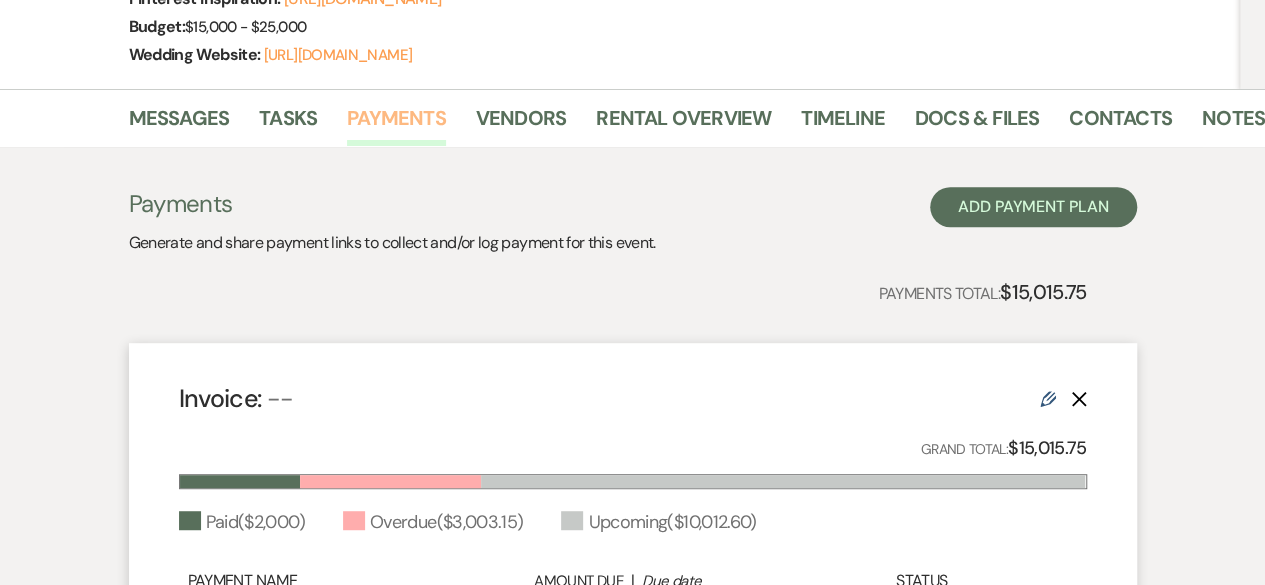 scroll, scrollTop: 500, scrollLeft: 0, axis: vertical 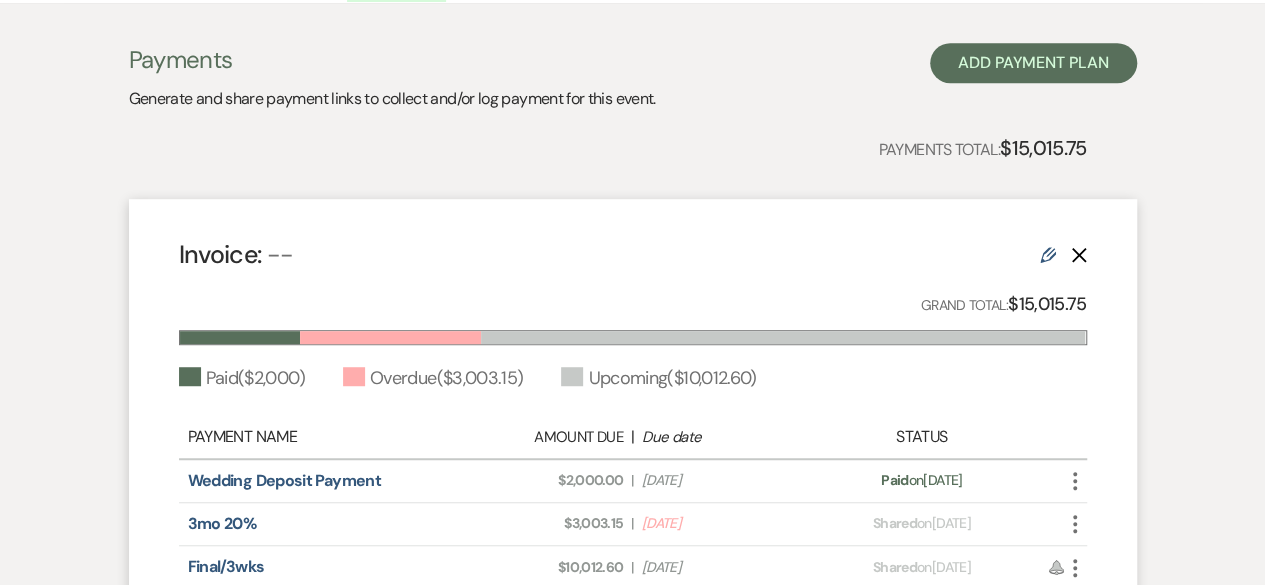 click 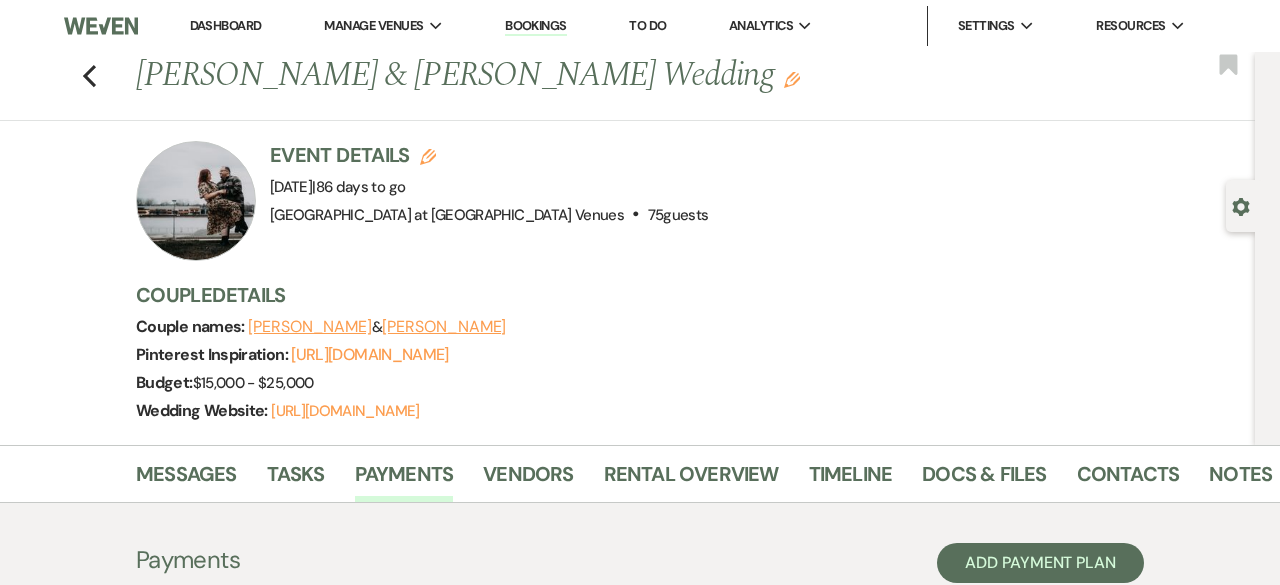 select on "1" 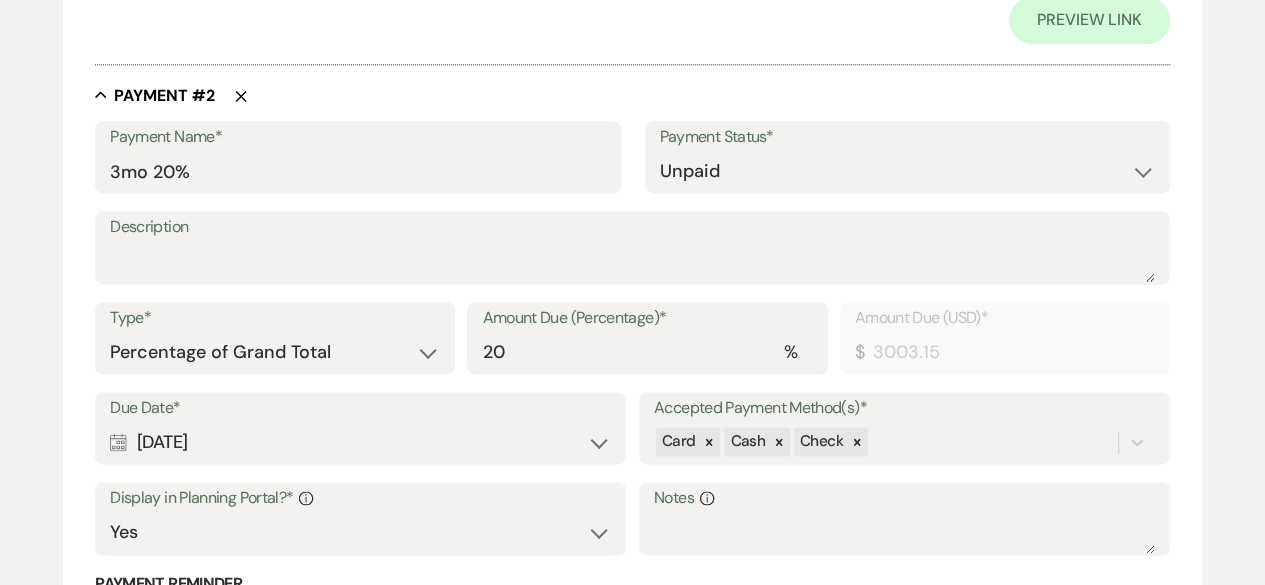 scroll, scrollTop: 1300, scrollLeft: 0, axis: vertical 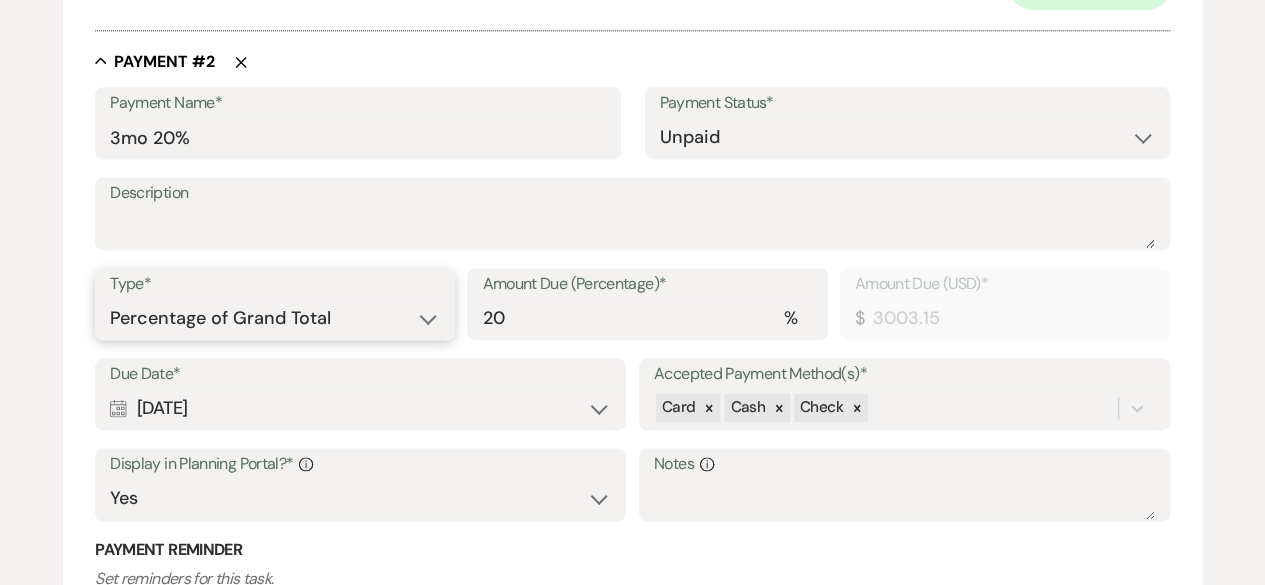 click on "Dollar Amount Percentage of Grand Total" at bounding box center [275, 318] 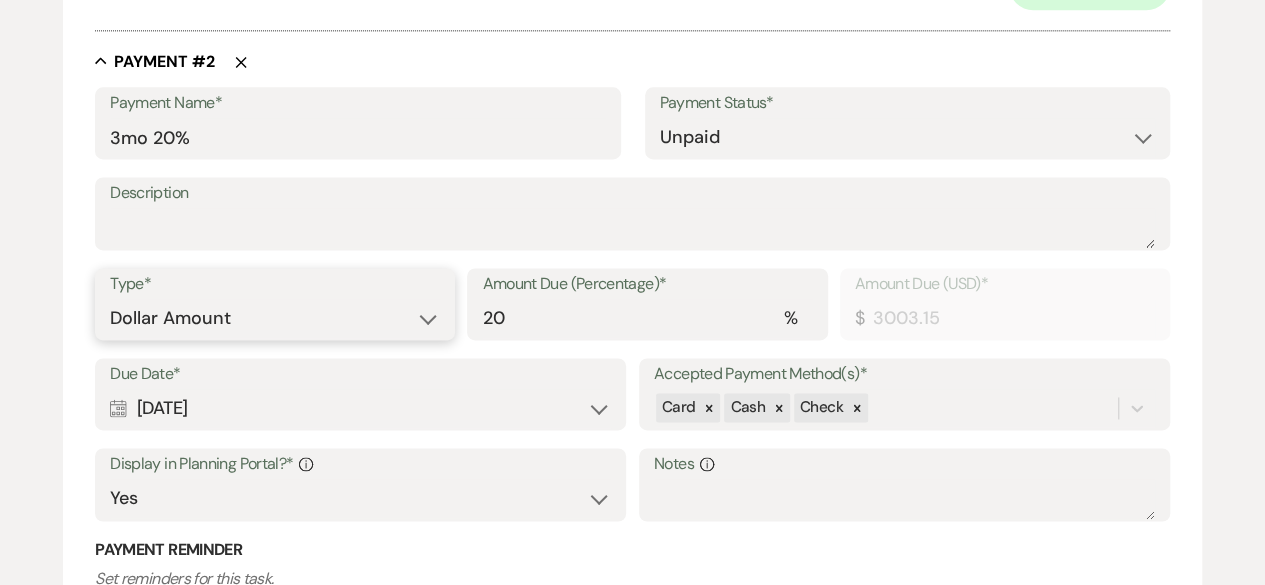 click on "Dollar Amount Percentage of Grand Total" at bounding box center (275, 318) 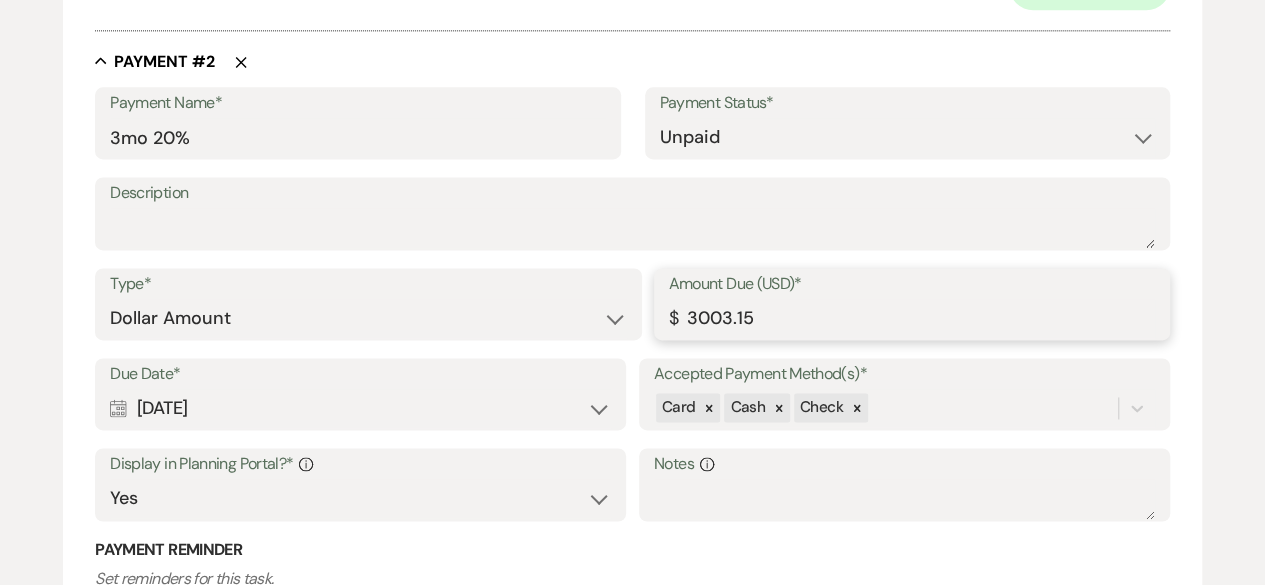drag, startPoint x: 826, startPoint y: 323, endPoint x: 412, endPoint y: 307, distance: 414.30905 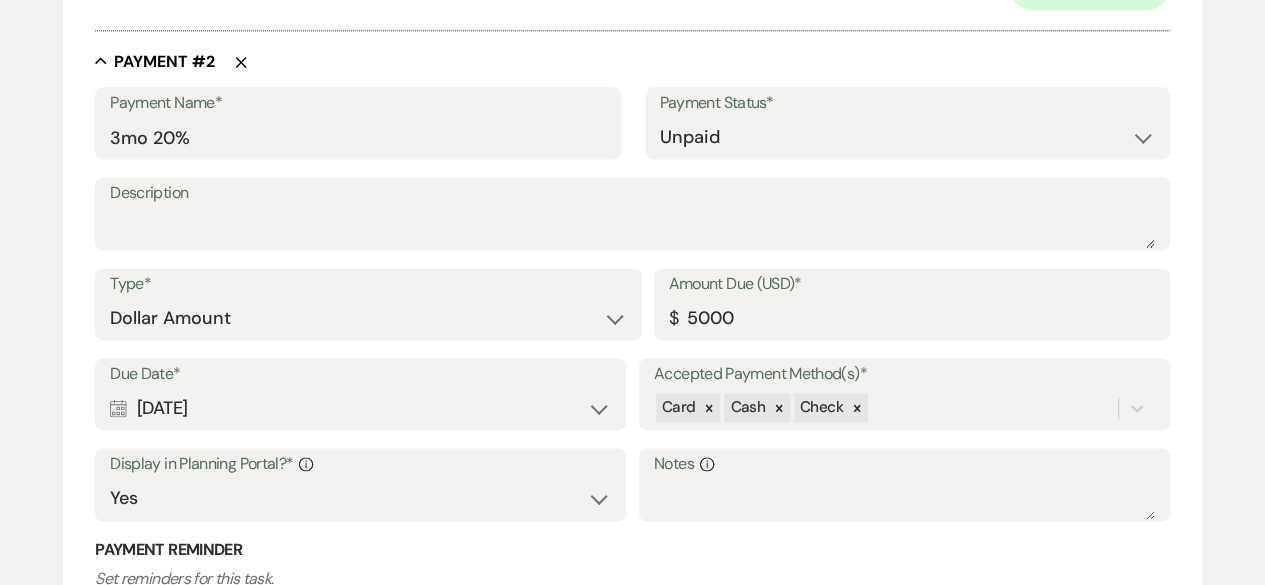 type on "5000.00" 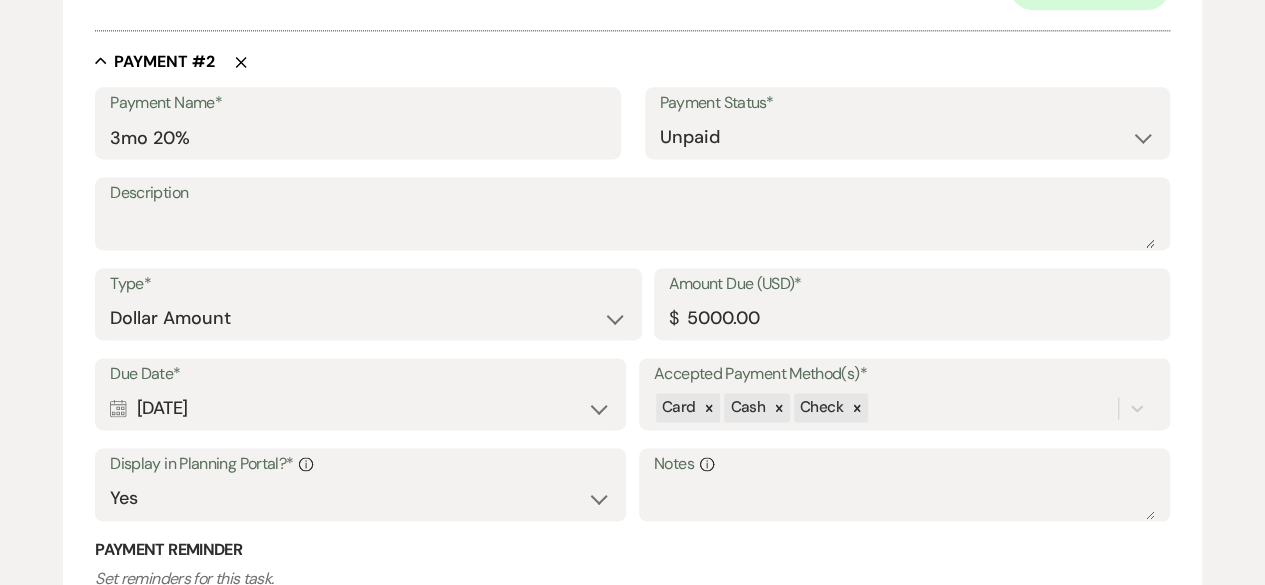 click on "Edit  Payment Plan Create  link(s)  to collect and/or log payments for  this  event: Total Fee * Required Payment Plan  Name* Courtney Probert & Tyler Mitchell's Payment Plan #1 Invoice Name N/A Grand Total (USD)* $ 15015.75 Configure payment links & set reminders Collapse Payment # 1 Delete Payment Name* Wedding Deposit Payment Payment Status* Paid Unpaid Description Deposit for event Amount Due (USD)* $ 2000.00 Paid Date* Calendar Dec 01, 2024 Expand Display in Planning Portal?* Info Yes No Notes Info Payment Method* Choose the payment method used for this payment.   Card    Cash   Check   Online bank transfer (ACH)    Other Preview Link Collapse Payment # 2 Delete Payment Name* 3mo 20% Payment Status* Paid Unpaid Description Type* Dollar Amount Percentage of Grand Total Amount Due (USD)* $ 5000.00 Due Date* Calendar Jul 11, 2025 Expand Accepted Payment Method(s)* Card  Cash Check Display in Planning Portal?* Info Yes No Notes Info Payment Reminder Set reminders for this task. Example : weekly |  starting 3" at bounding box center (632, 298) 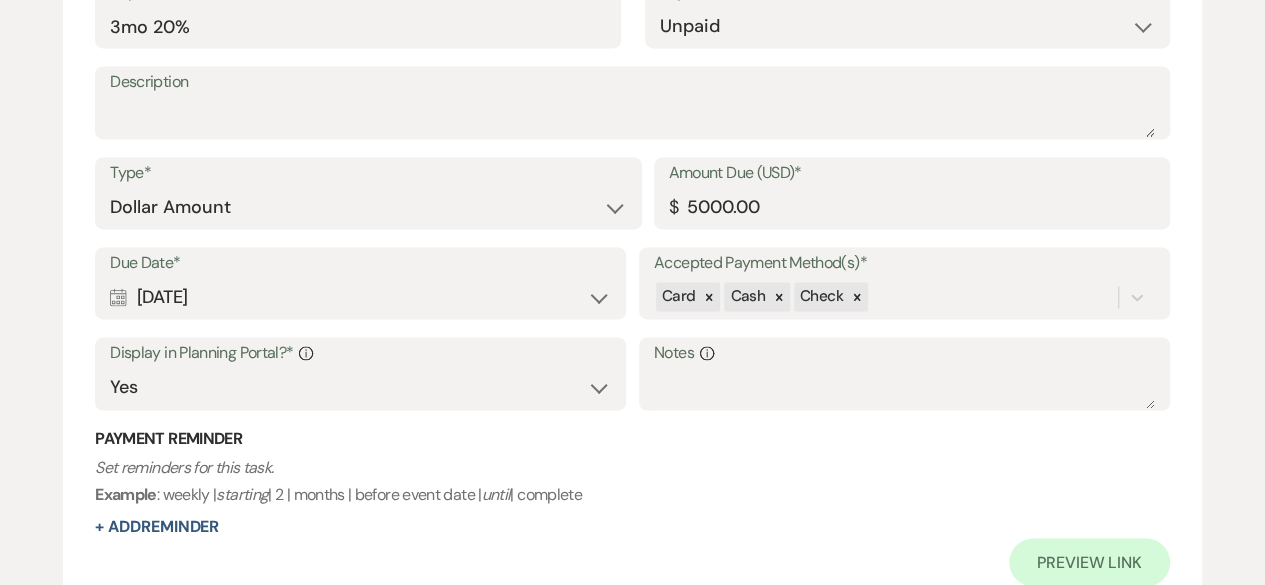 scroll, scrollTop: 1300, scrollLeft: 0, axis: vertical 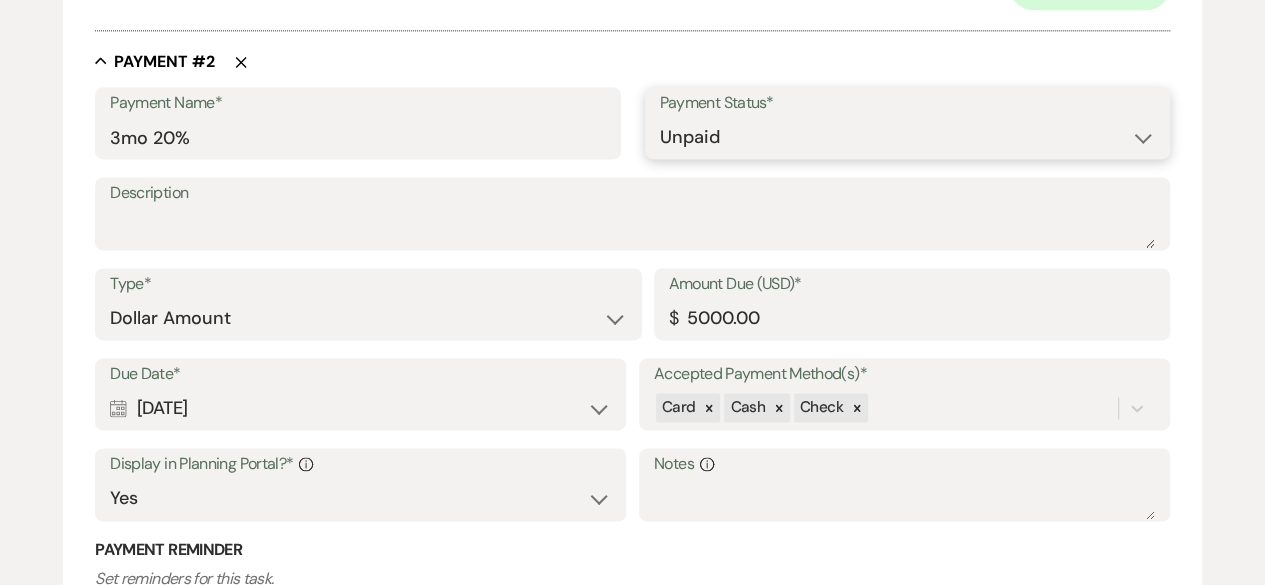 click on "Paid Unpaid" at bounding box center (907, 137) 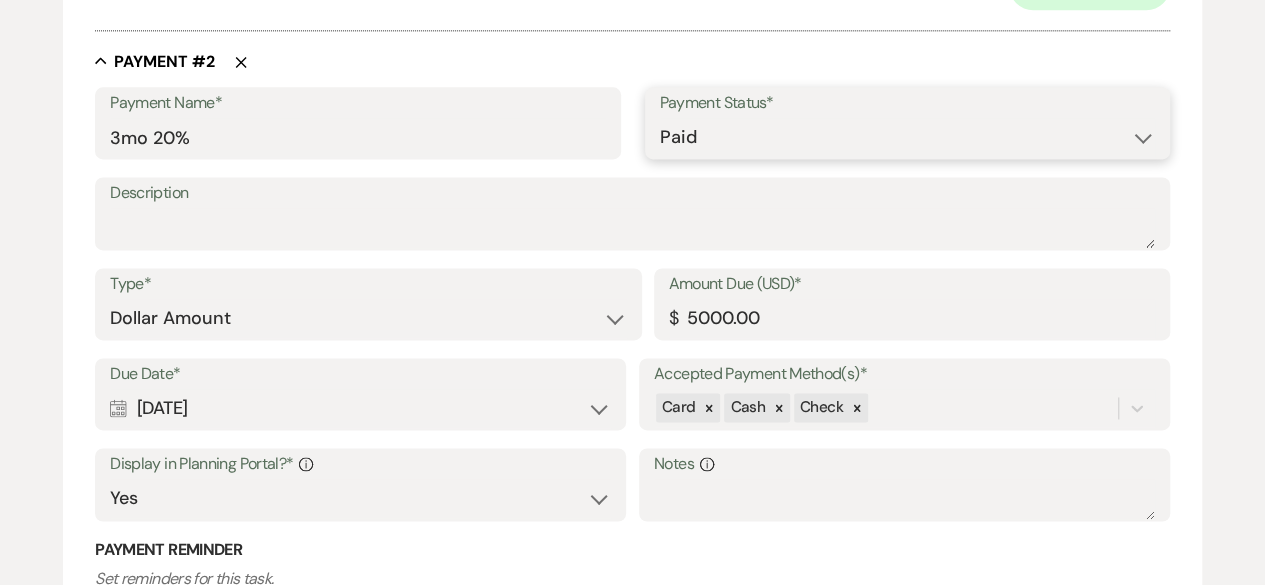 click on "Paid Unpaid" at bounding box center (907, 137) 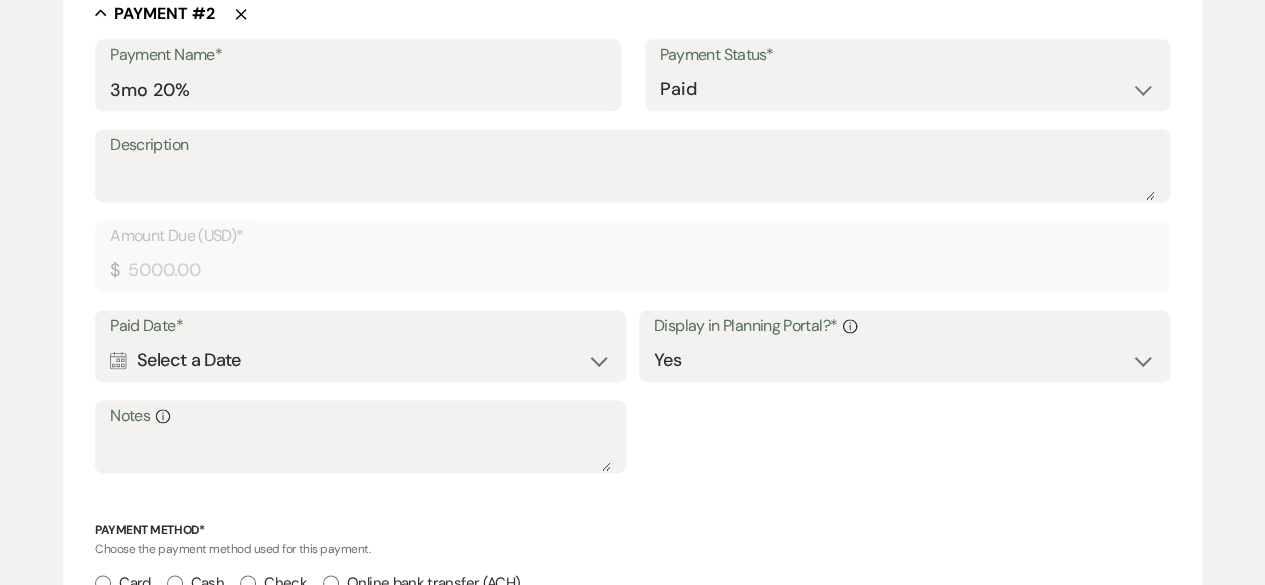 click on "Calendar Select a Date Expand" at bounding box center [360, 360] 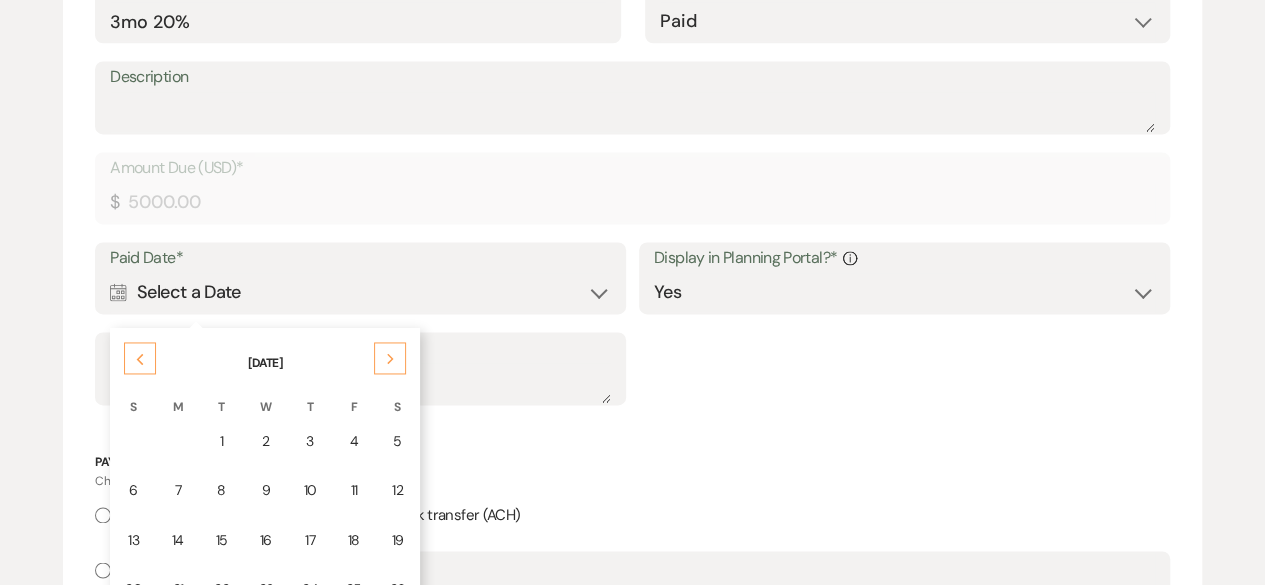 scroll, scrollTop: 1400, scrollLeft: 0, axis: vertical 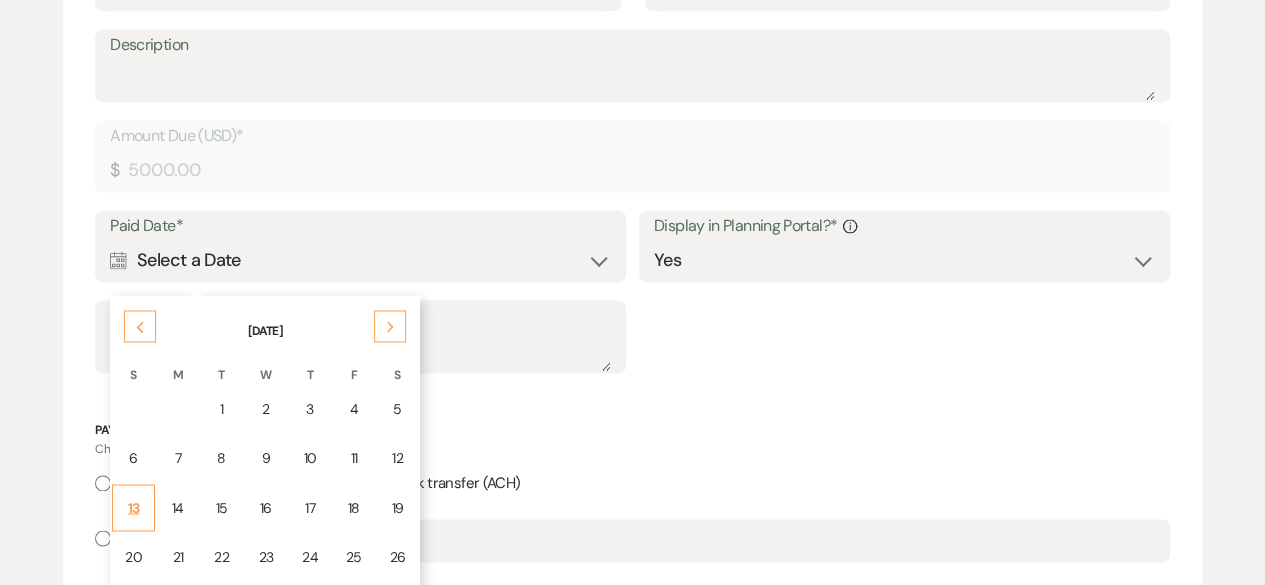 click on "13" at bounding box center [133, 507] 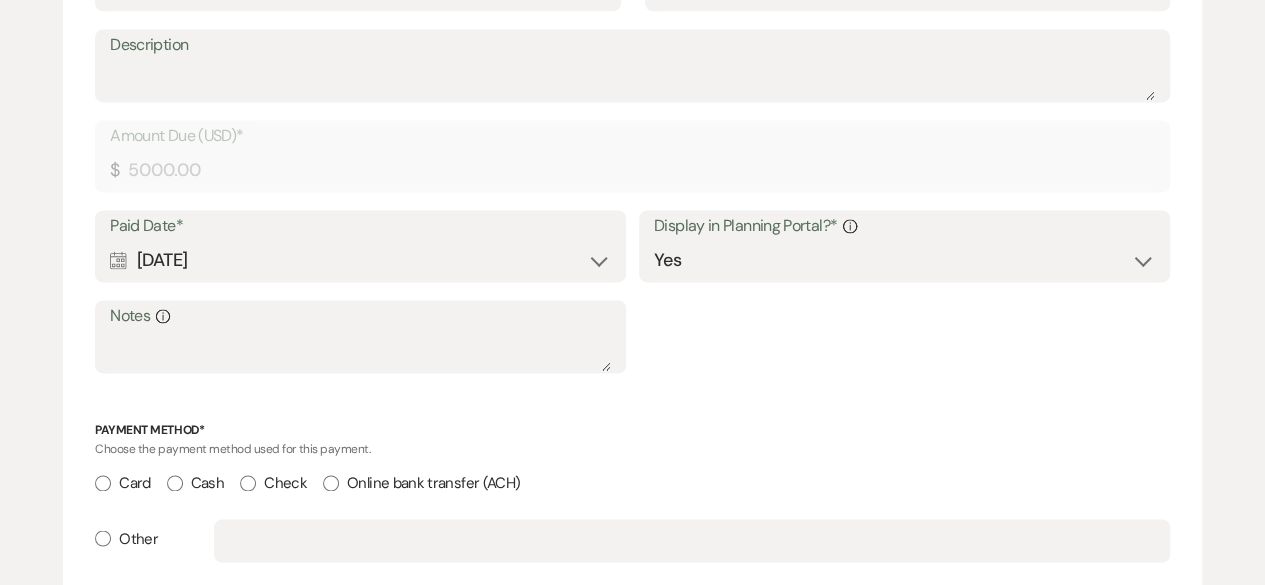 click on "Cash" at bounding box center (175, 483) 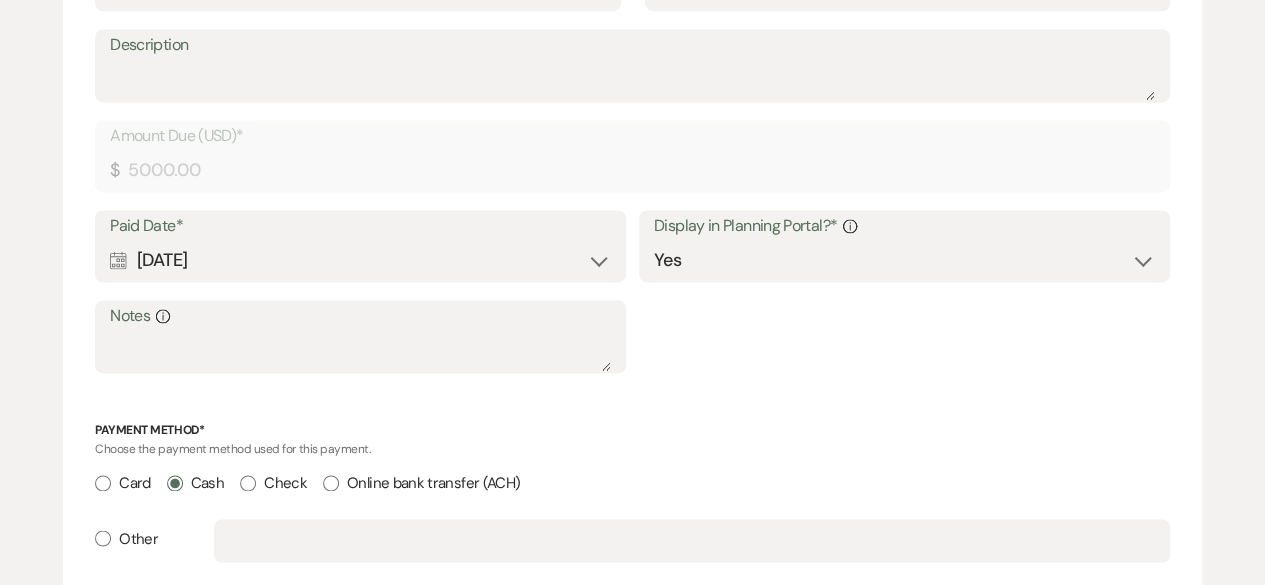 radio on "true" 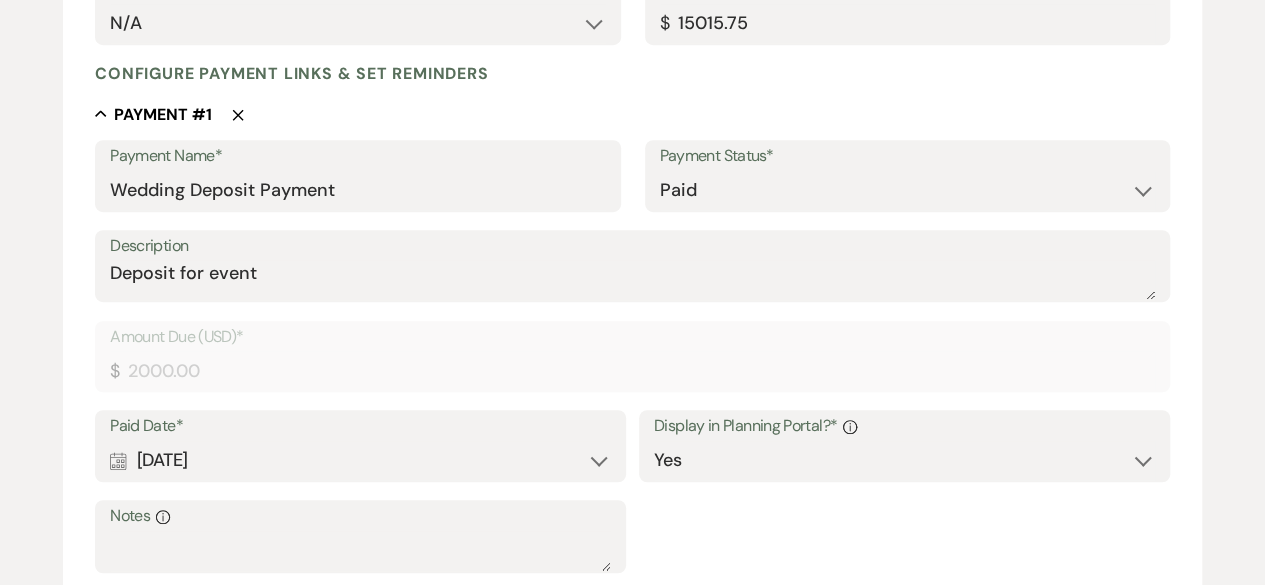 scroll, scrollTop: 500, scrollLeft: 0, axis: vertical 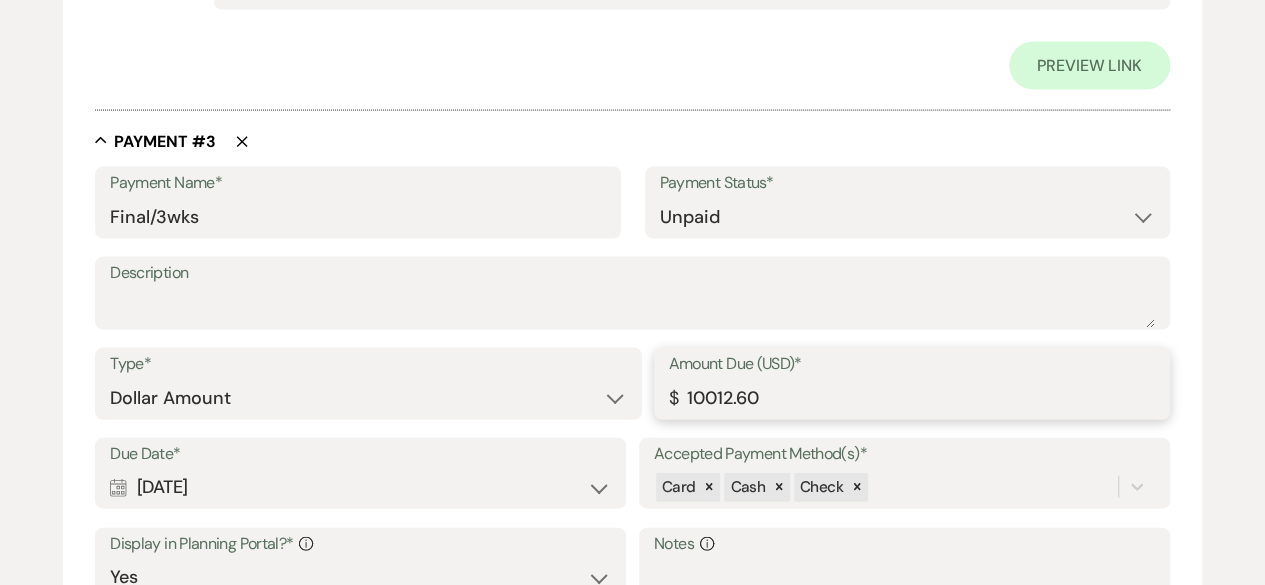 drag, startPoint x: 786, startPoint y: 402, endPoint x: 624, endPoint y: 397, distance: 162.07715 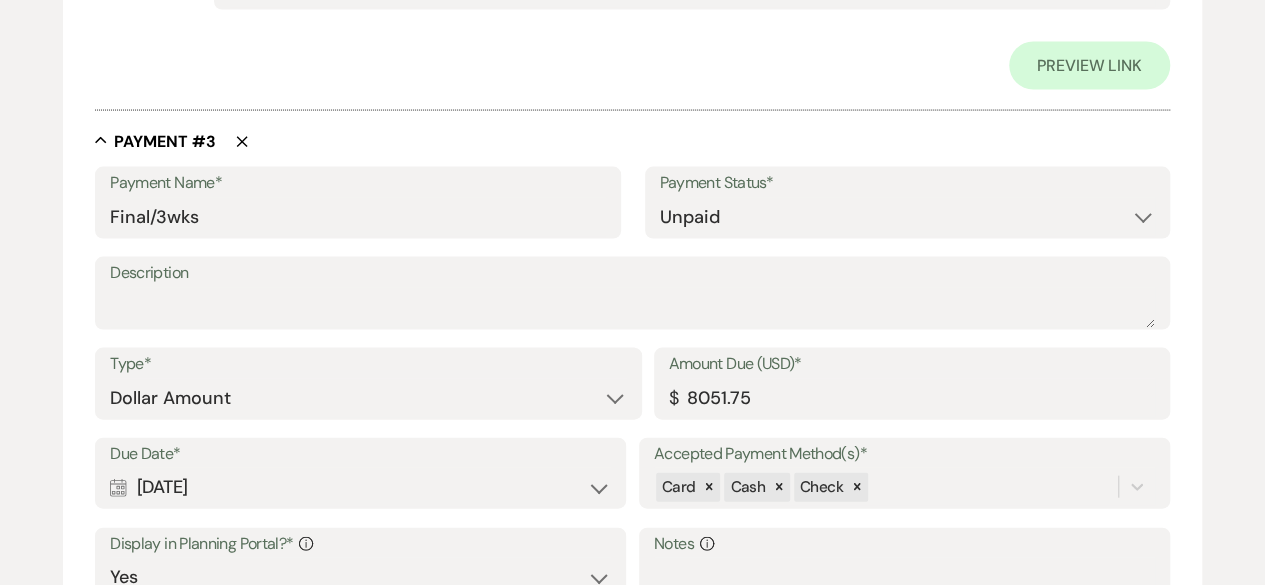 click on "Edit  Payment Plan Create  link(s)  to collect and/or log payments for  this  event: Total Fee * Required Payment Plan  Name* Courtney Probert & Tyler Mitchell's Payment Plan #1 Invoice Name N/A Grand Total (USD)* $ 15015.75 Configure payment links & set reminders Collapse Payment # 1 Delete Payment Name* Wedding Deposit Payment Payment Status* Paid Unpaid Description Deposit for event Amount Due (USD)* $ 2000.00 Paid Date* Calendar Dec 01, 2024 Expand Display in Planning Portal?* Info Yes No Notes Info Payment Method* Choose the payment method used for this payment.   Card    Cash   Check   Online bank transfer (ACH)    Other Preview Link Collapse Payment # 2 Delete Payment Name* 3mo 20% Payment Status* Paid Unpaid Description Amount Due (USD)* $ 5000.00 Paid Date* Calendar Jul 13, 2025 Expand Display in Planning Portal?* Info Yes No Notes Info Payment Method* Choose the payment method used for this payment.   Card    Cash   Check   Online bank transfer (ACH)    Other Preview Link Collapse Payment # 3 Delete" at bounding box center (632, -345) 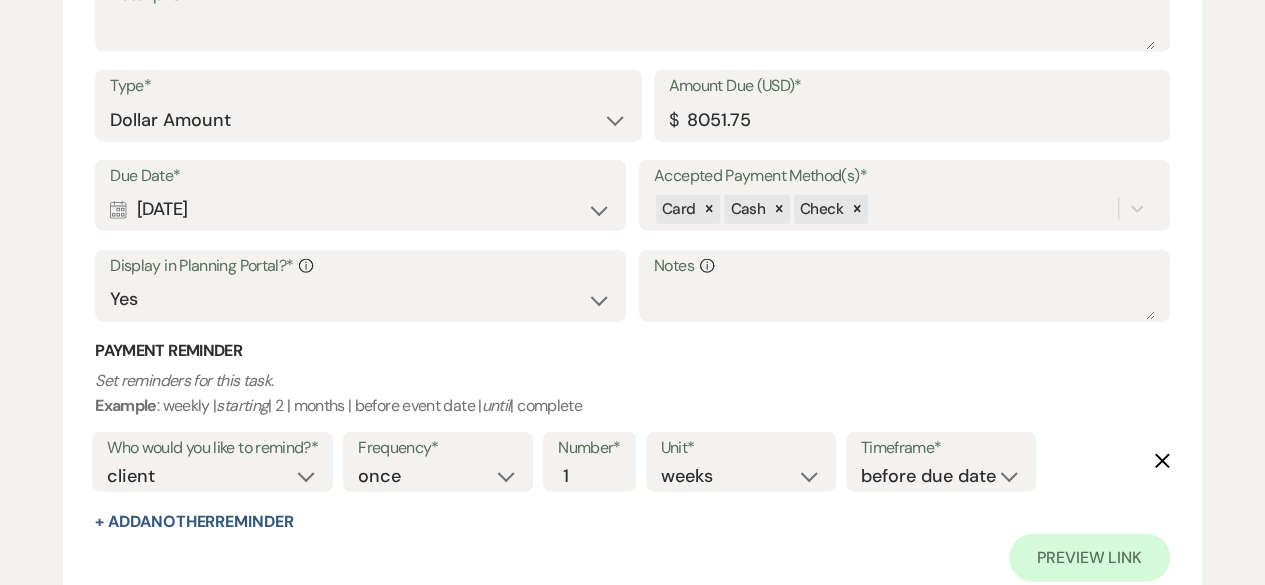 scroll, scrollTop: 2258, scrollLeft: 0, axis: vertical 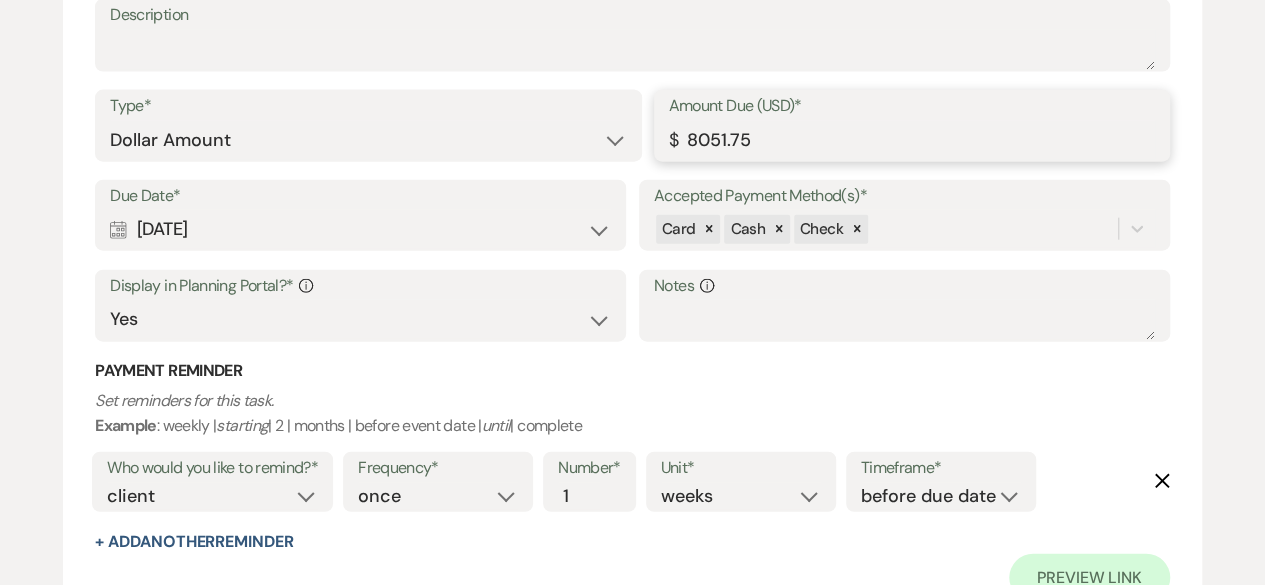 click on "8051.75" at bounding box center (912, 140) 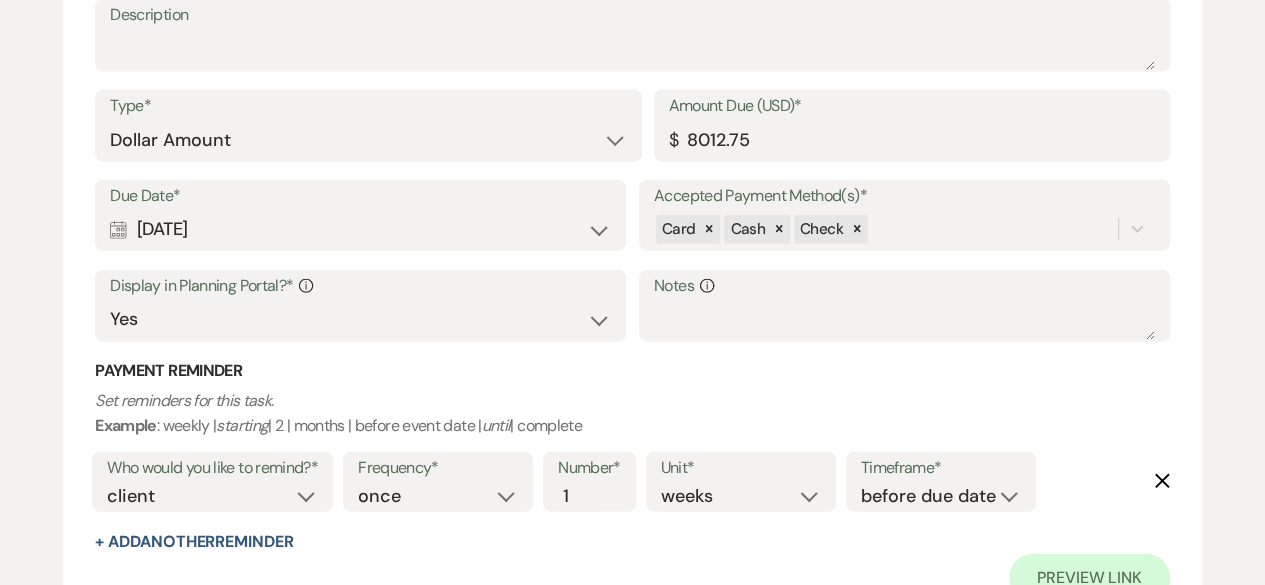 click on "Set reminders for this task. Example : weekly |  starting  | 2 | months | before event date |  until  | complete" at bounding box center (632, 413) 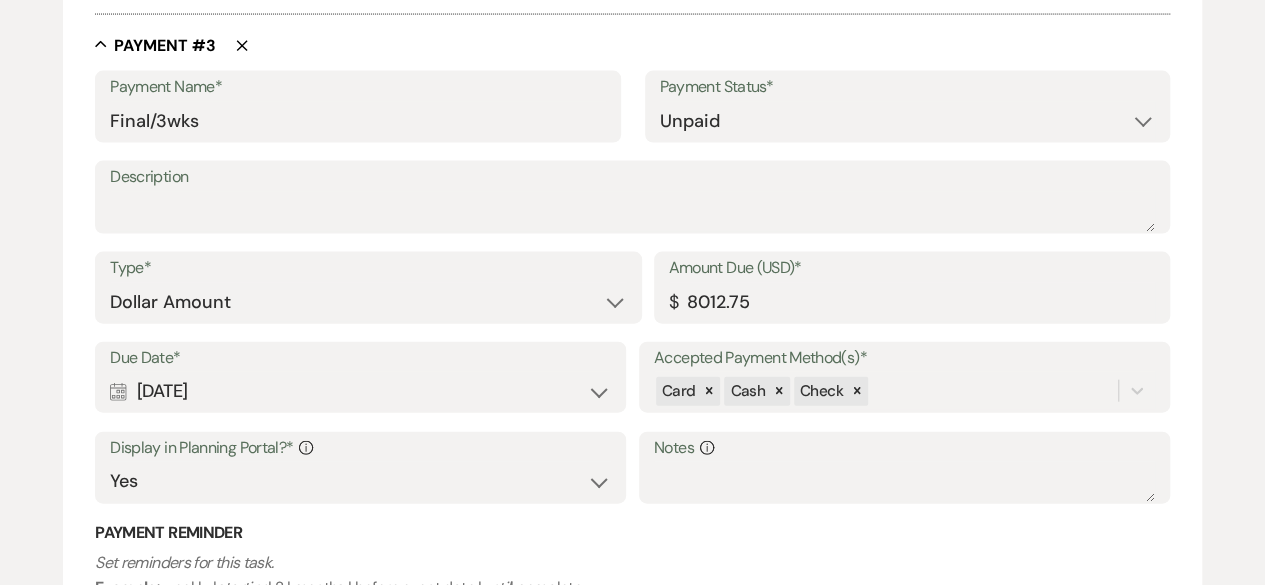 scroll, scrollTop: 2058, scrollLeft: 0, axis: vertical 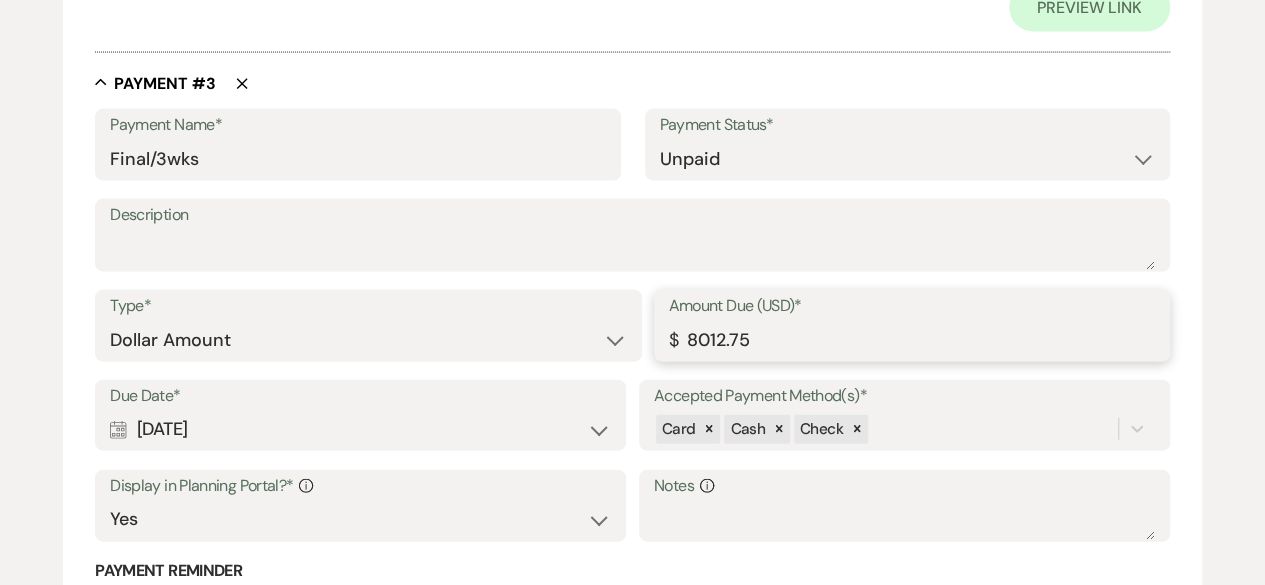 click on "8012.75" at bounding box center [912, 340] 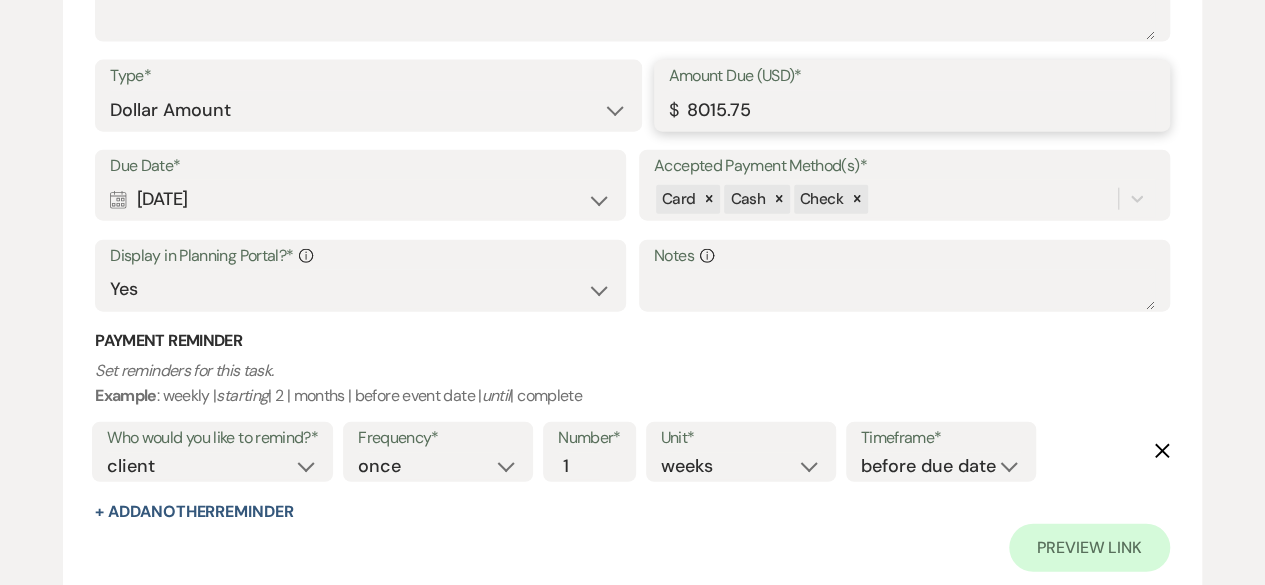 scroll, scrollTop: 2458, scrollLeft: 0, axis: vertical 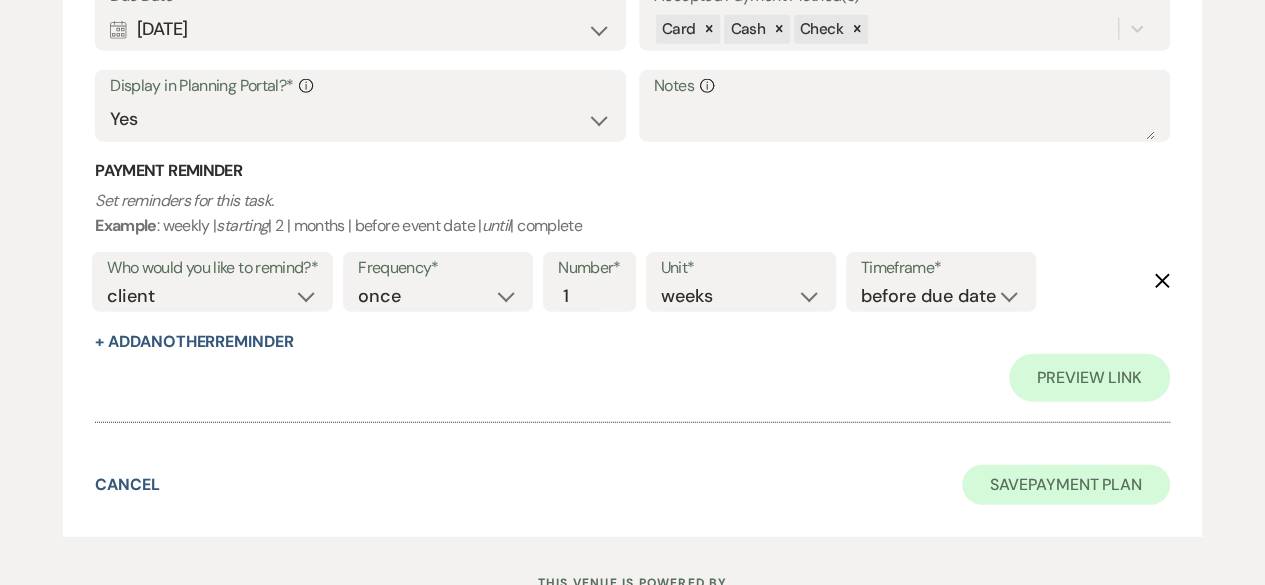 type on "8015.75" 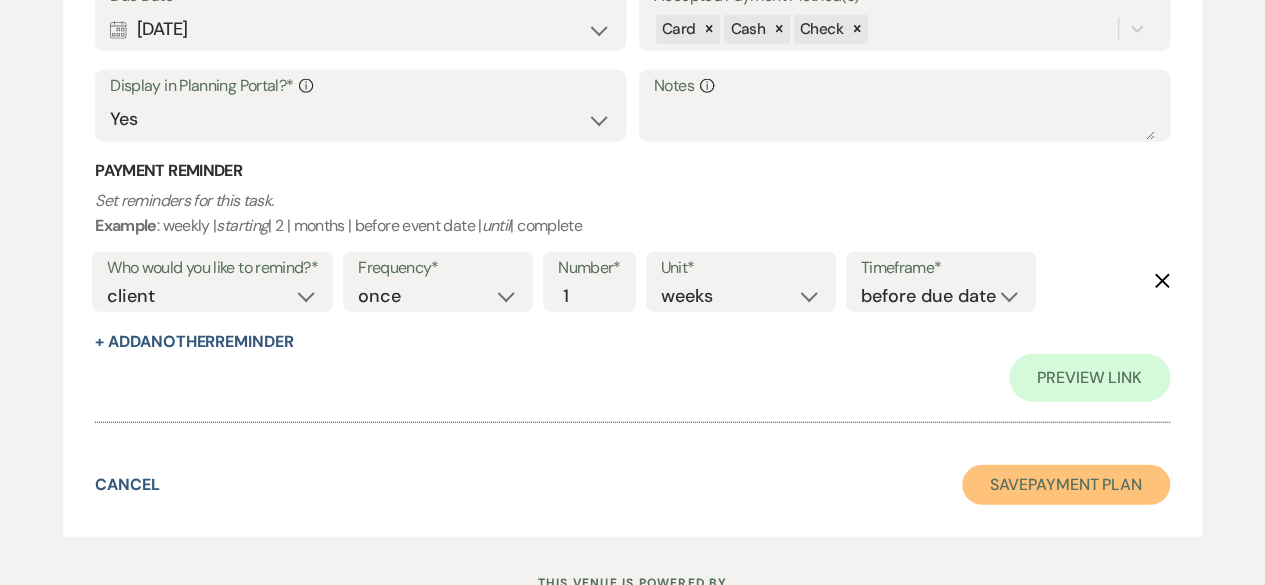 click on "Save  Payment Plan" at bounding box center (1066, 485) 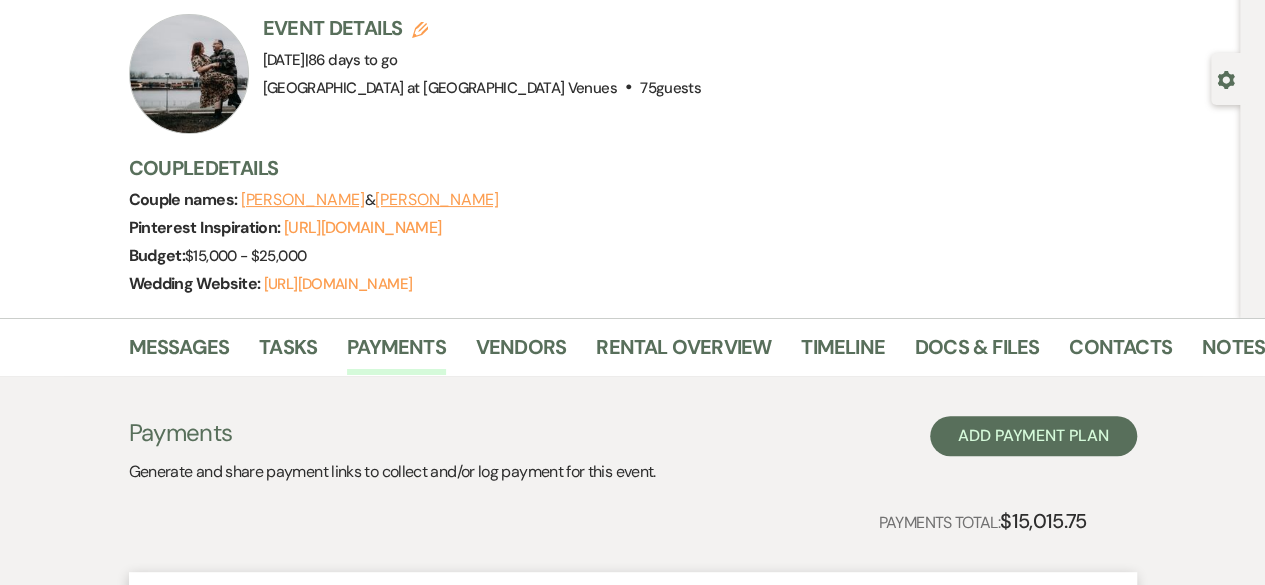 scroll, scrollTop: 0, scrollLeft: 0, axis: both 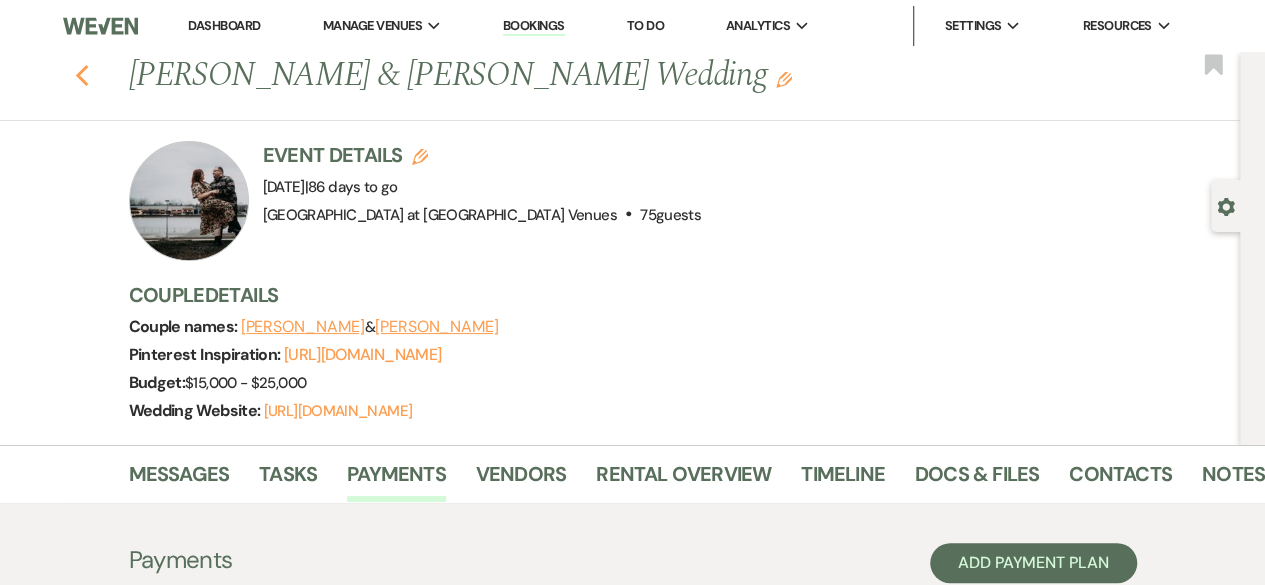 click on "Previous" 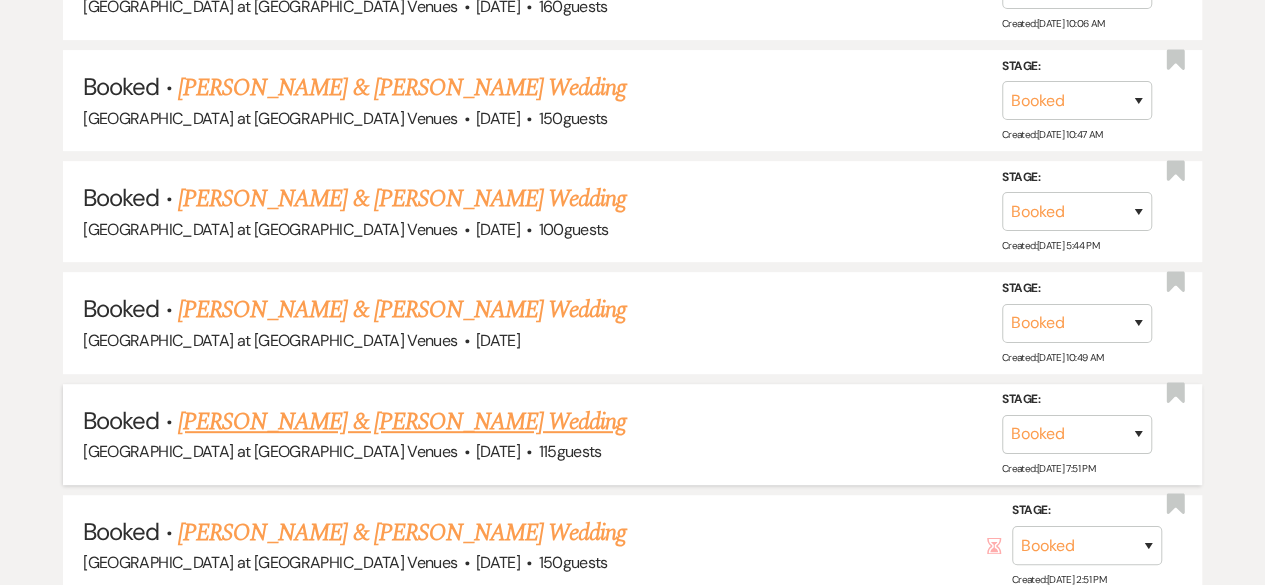scroll, scrollTop: 4085, scrollLeft: 0, axis: vertical 